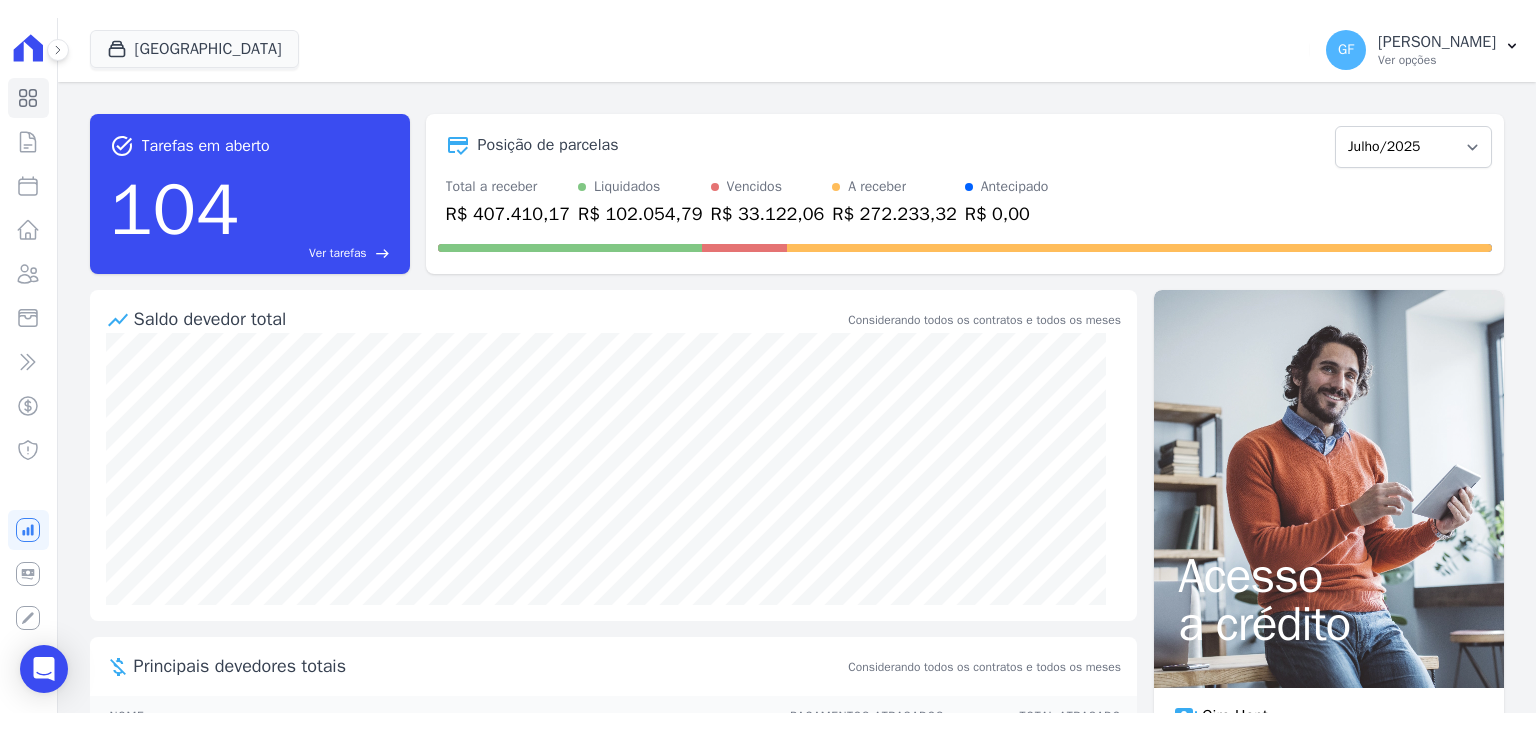 scroll, scrollTop: 0, scrollLeft: 0, axis: both 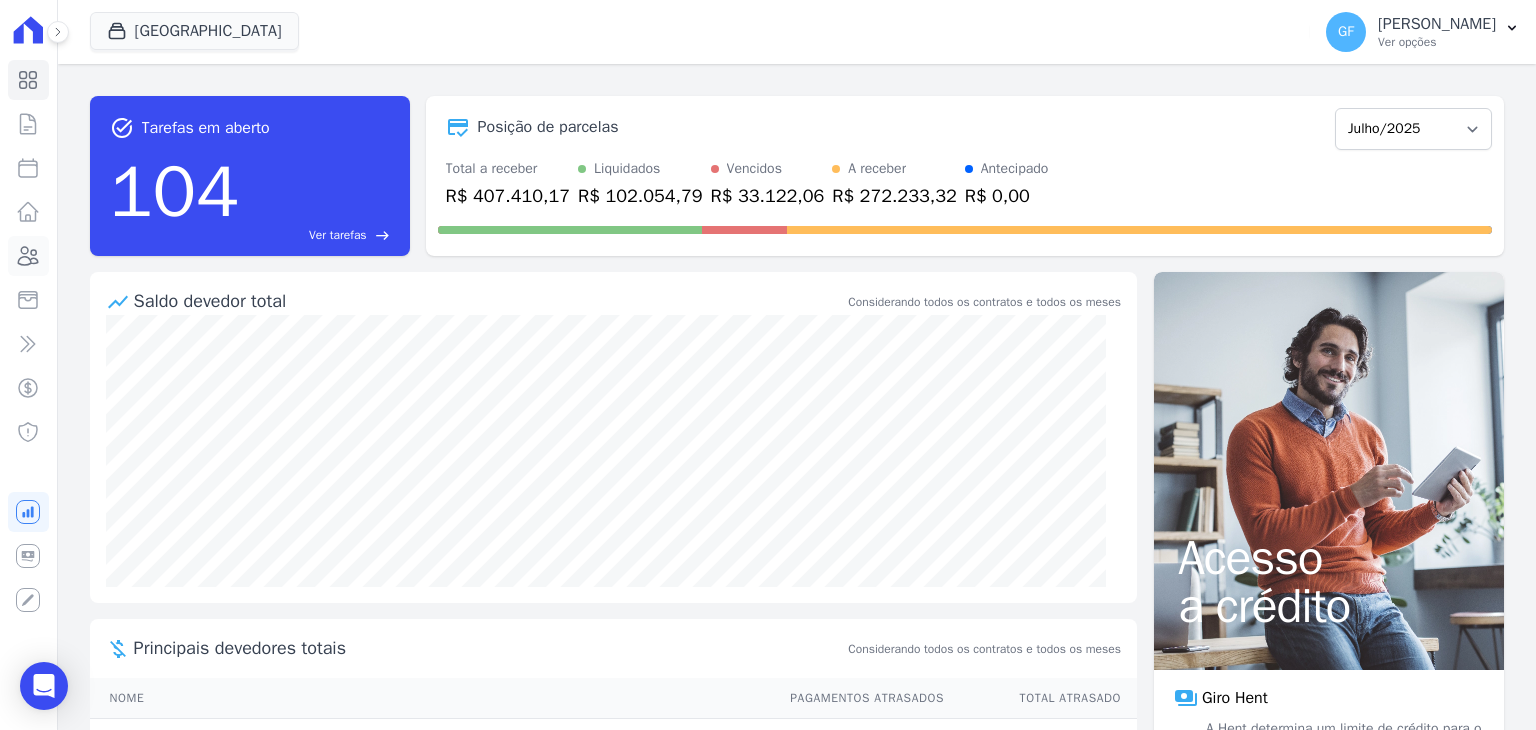 click 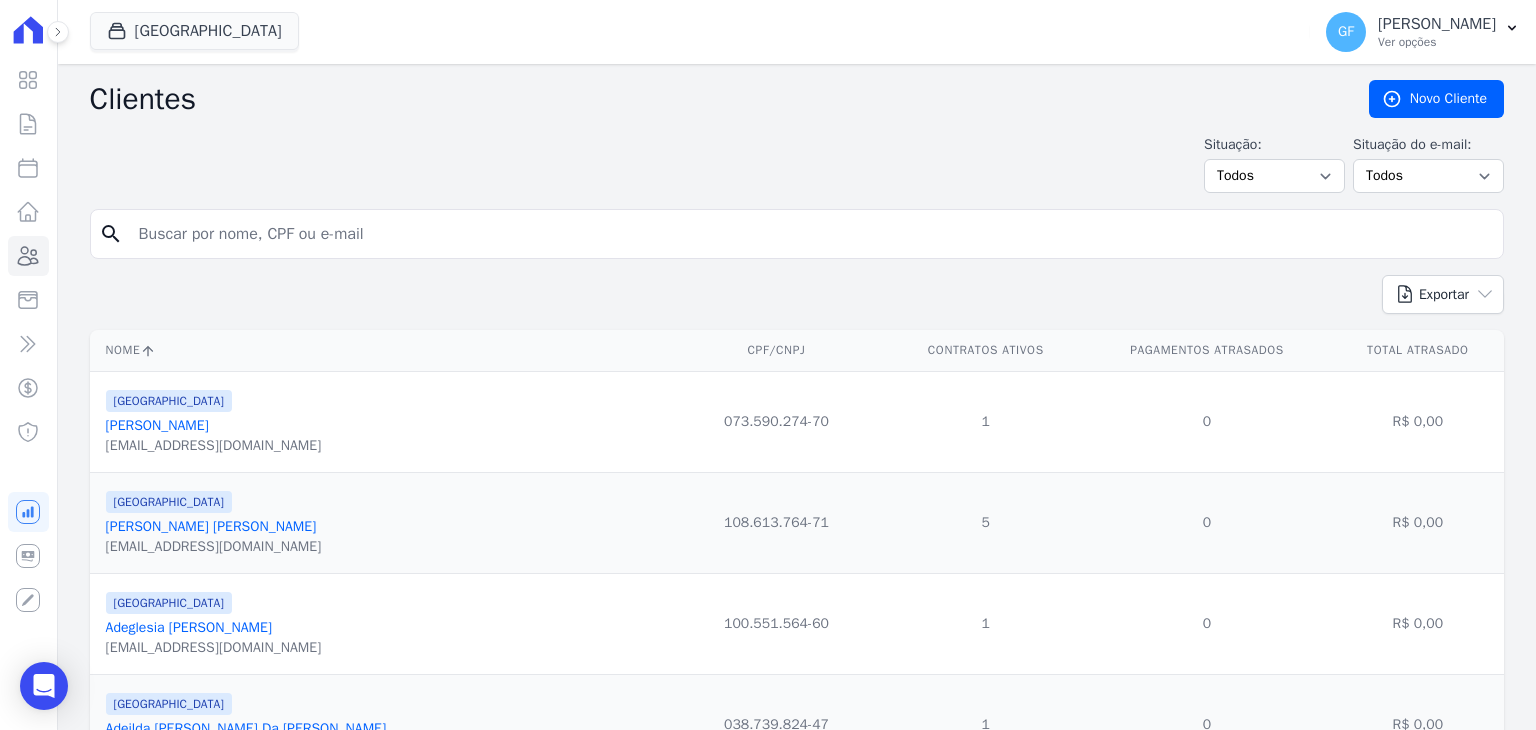 click at bounding box center [811, 234] 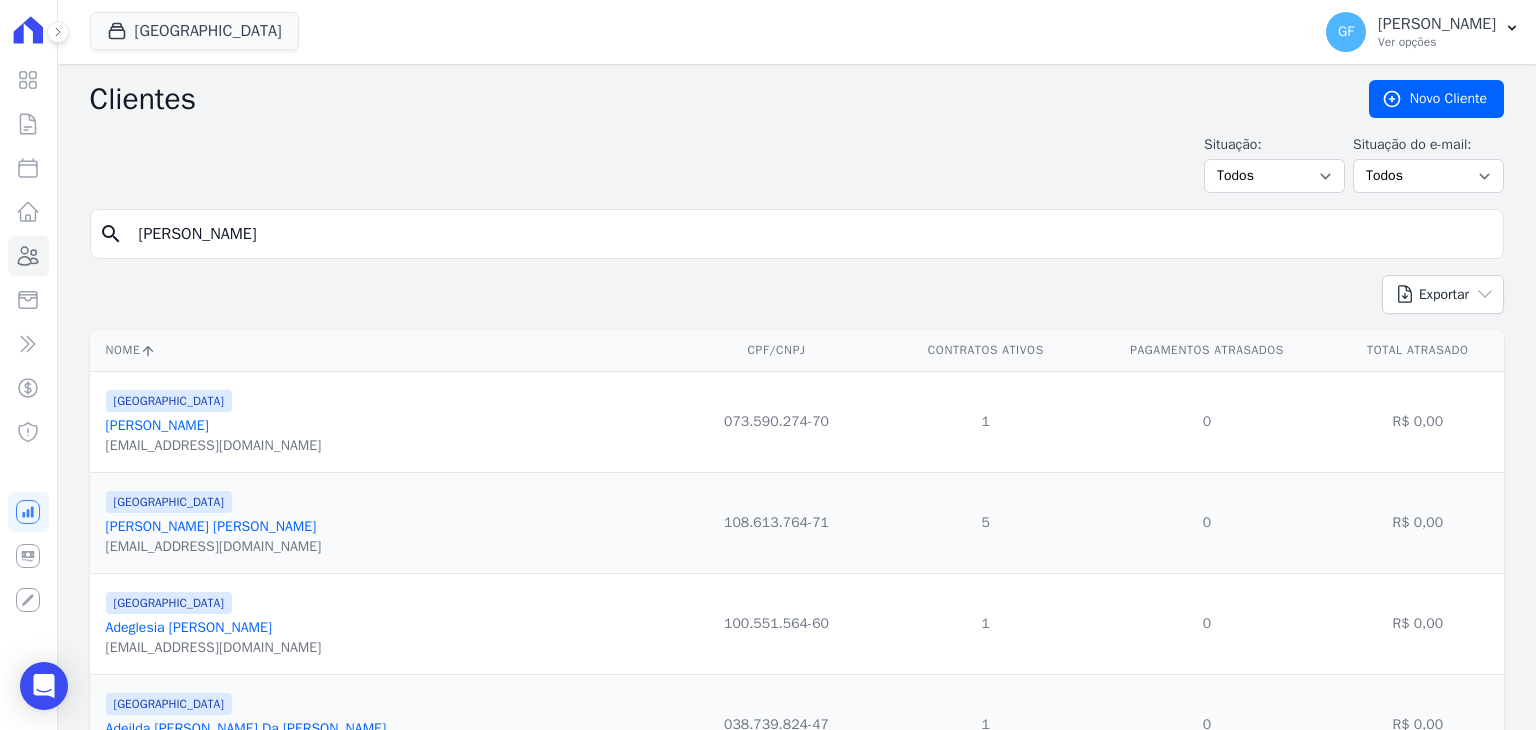 type on "[PERSON_NAME]" 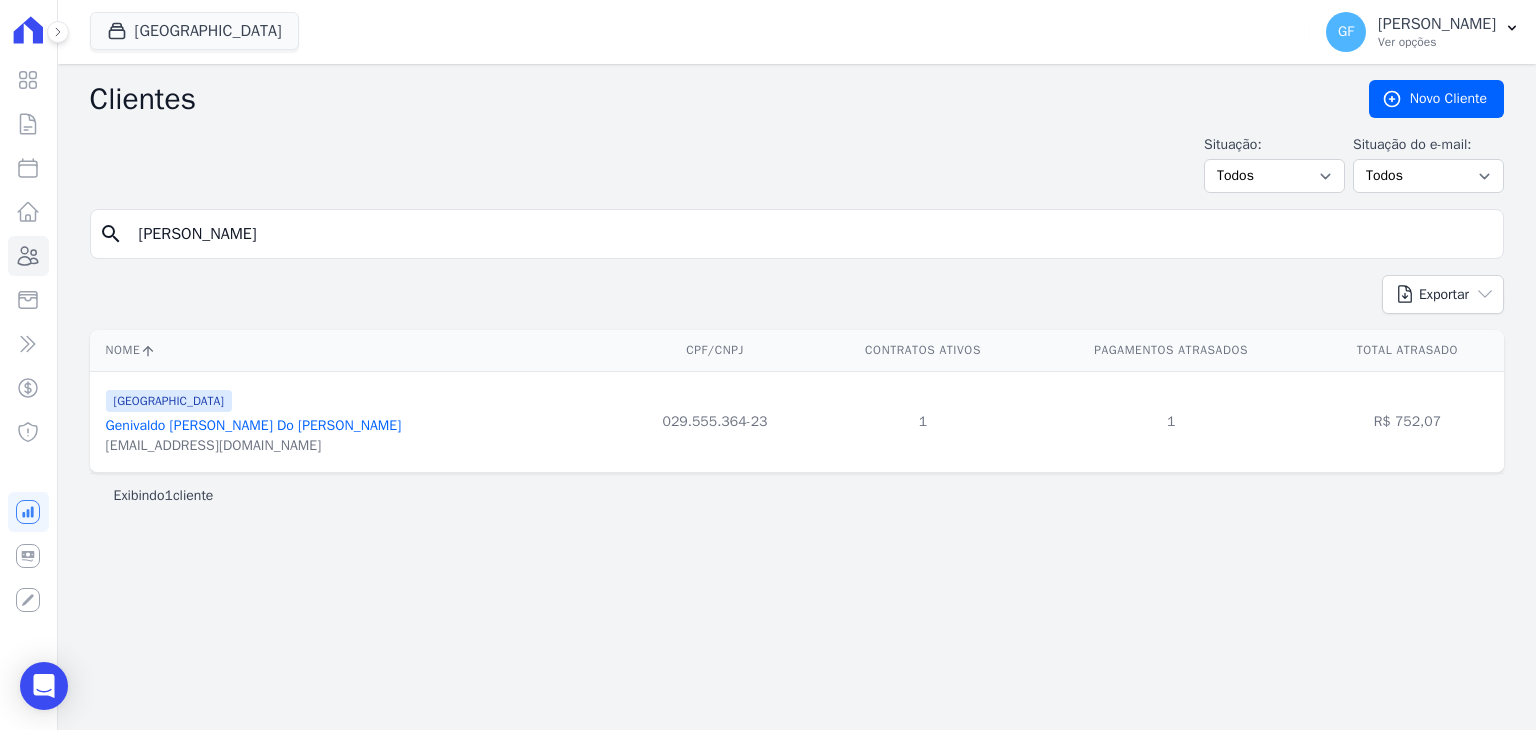 click on "[EMAIL_ADDRESS][DOMAIN_NAME]" at bounding box center (254, 446) 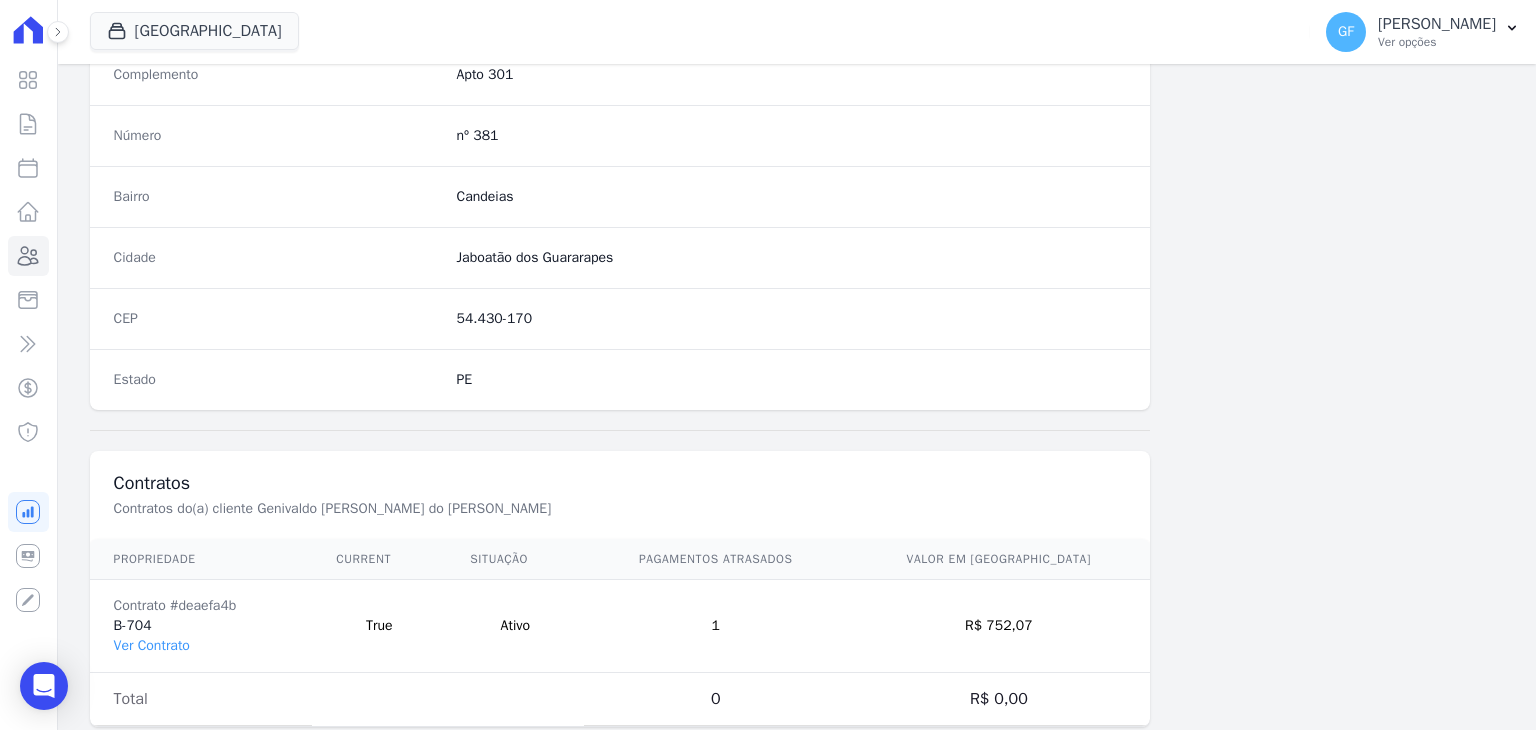 scroll, scrollTop: 1100, scrollLeft: 0, axis: vertical 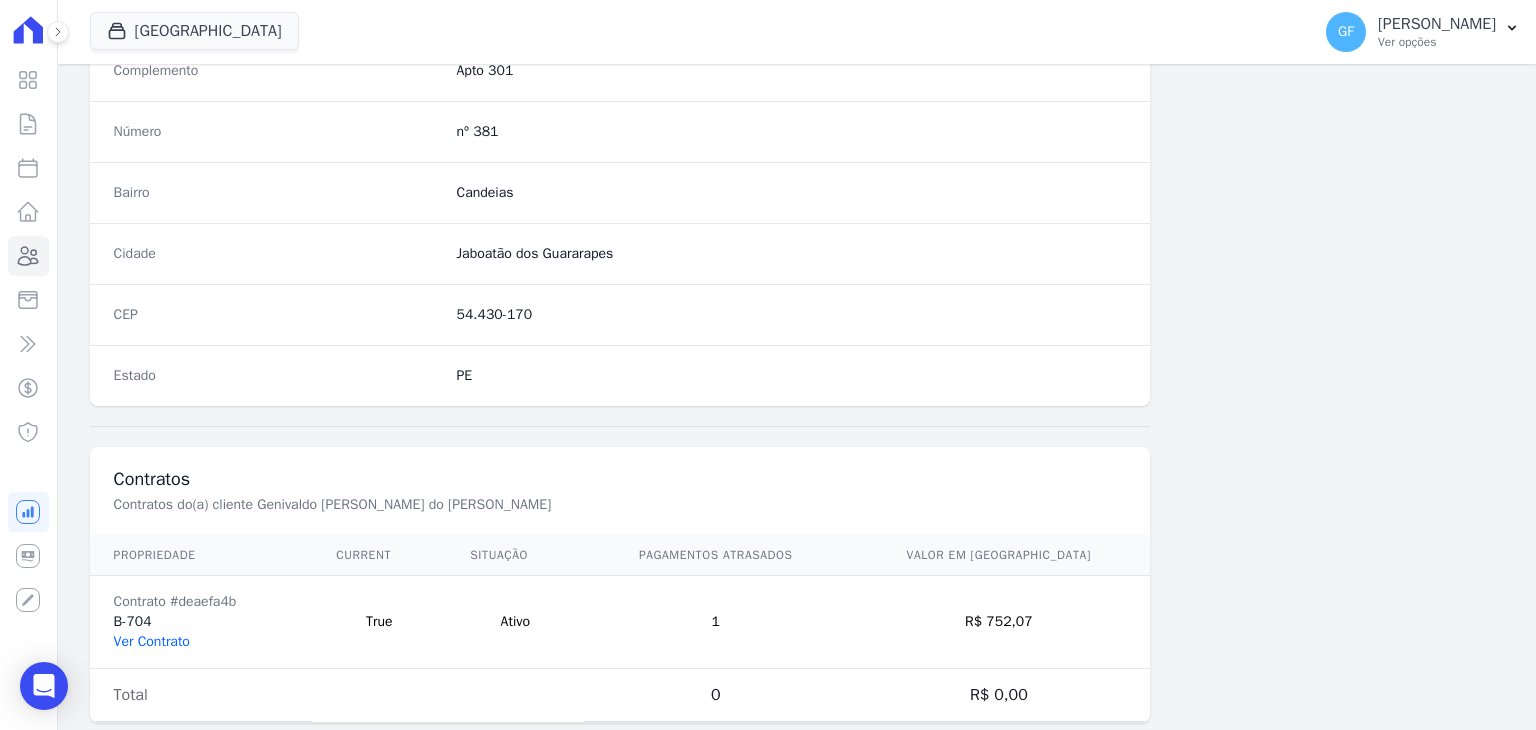 click on "Ver Contrato" at bounding box center [152, 641] 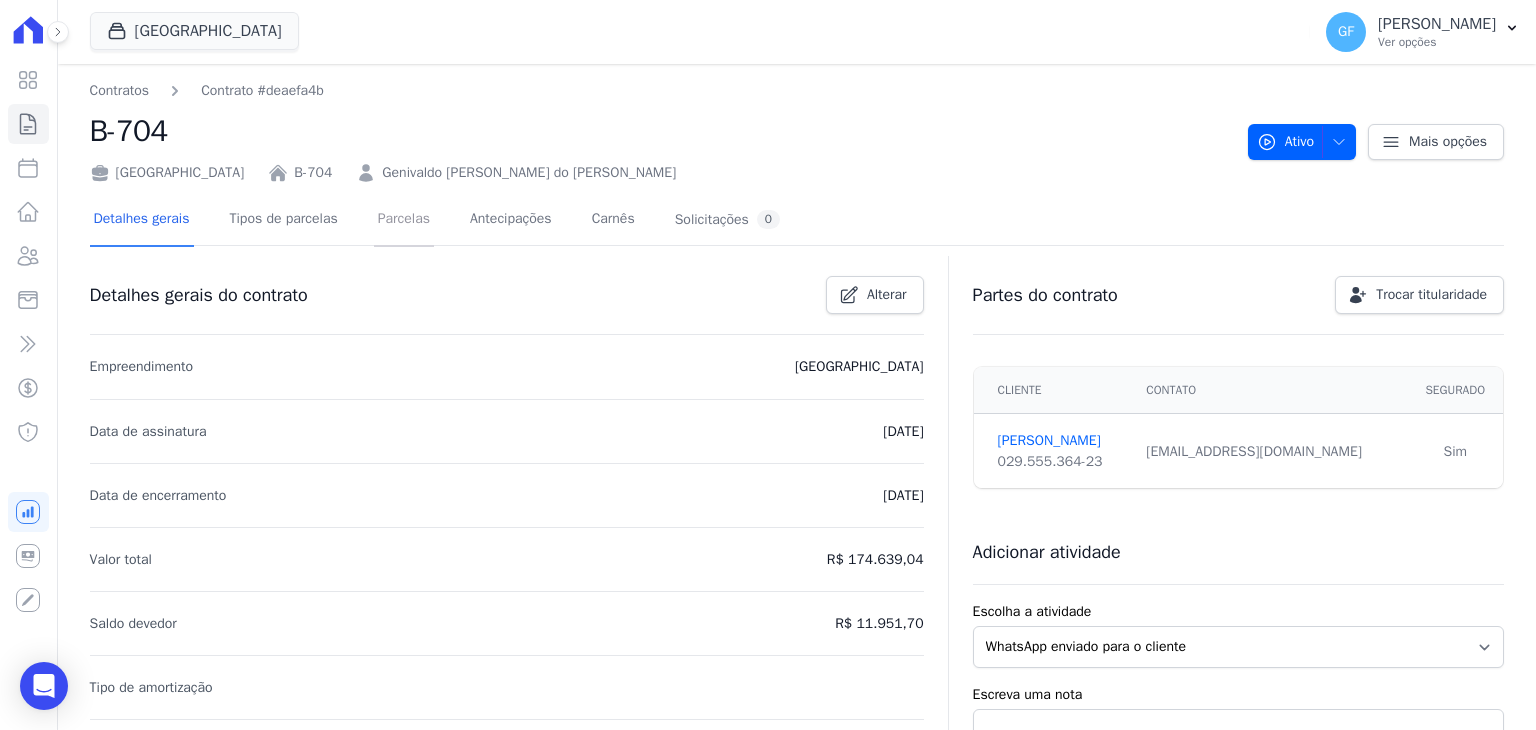 click on "Parcelas" at bounding box center [404, 220] 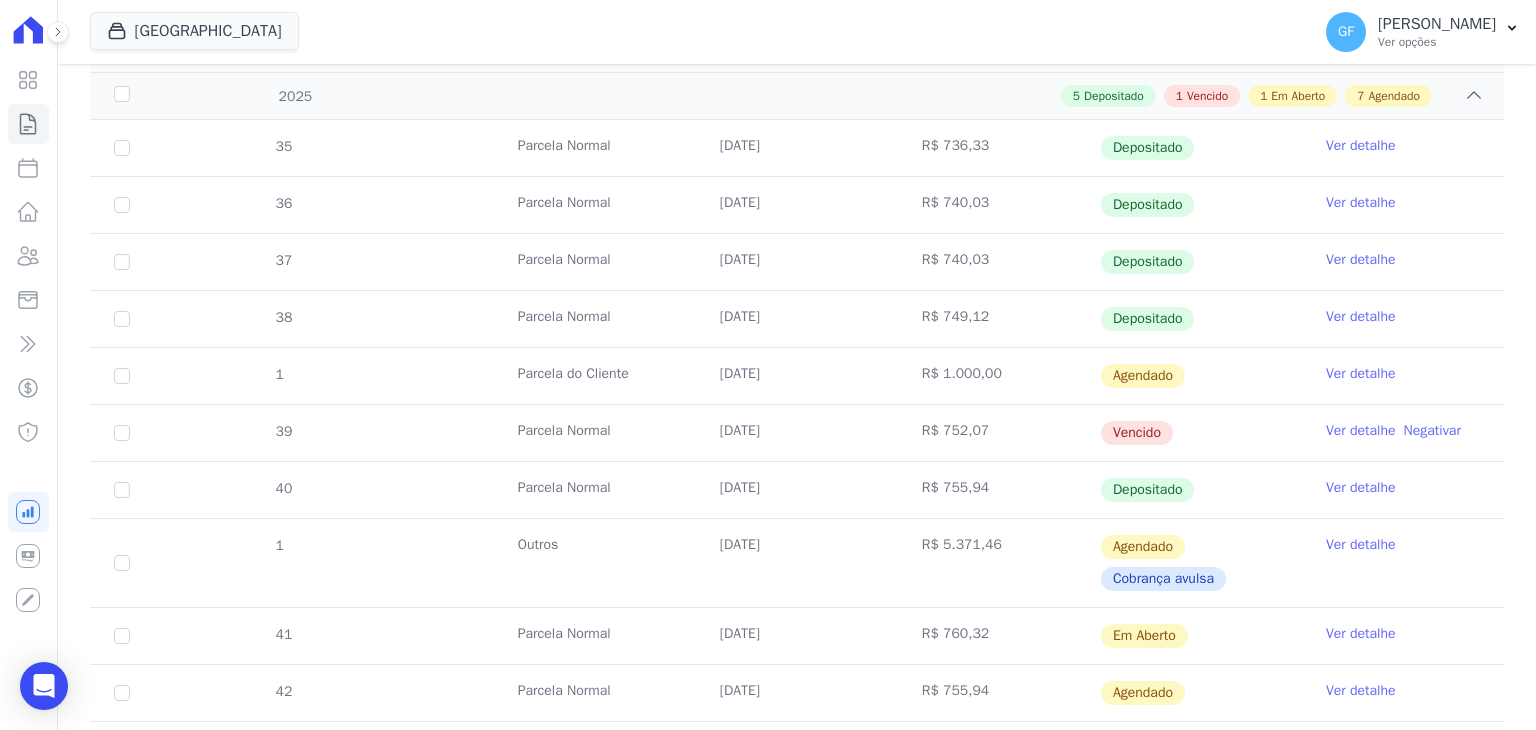 scroll, scrollTop: 500, scrollLeft: 0, axis: vertical 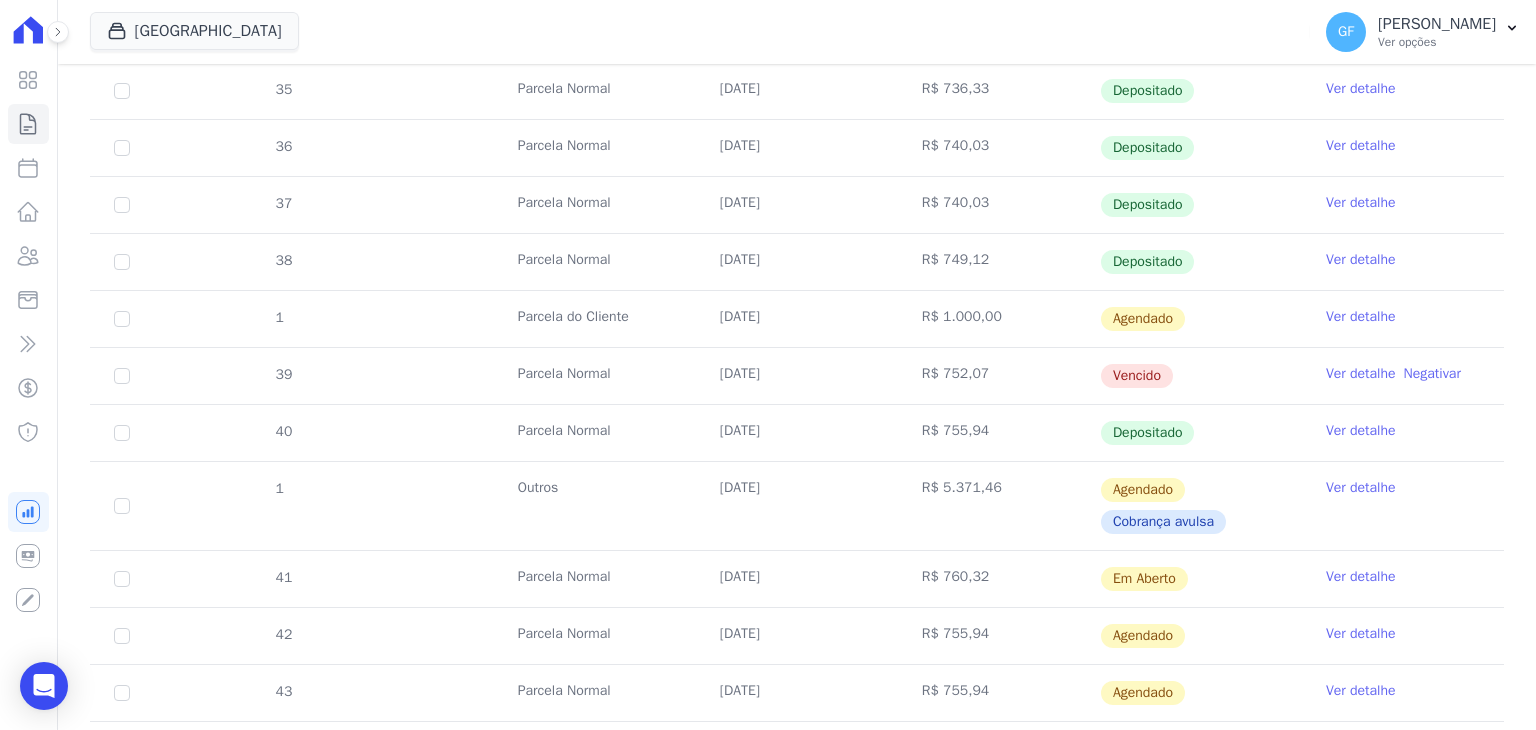 drag, startPoint x: 712, startPoint y: 369, endPoint x: 1132, endPoint y: 350, distance: 420.42953 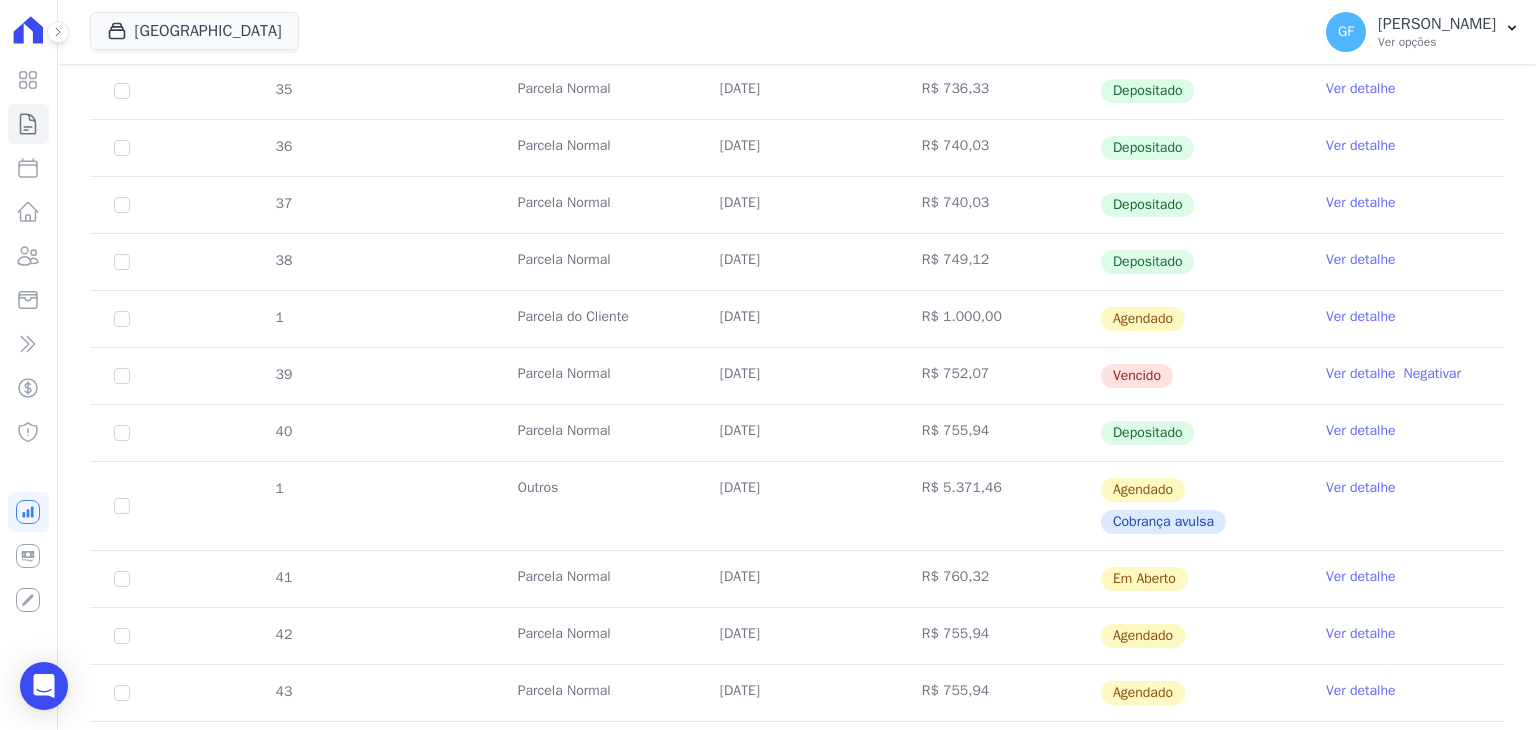click on "Ver detalhe" at bounding box center [1361, 374] 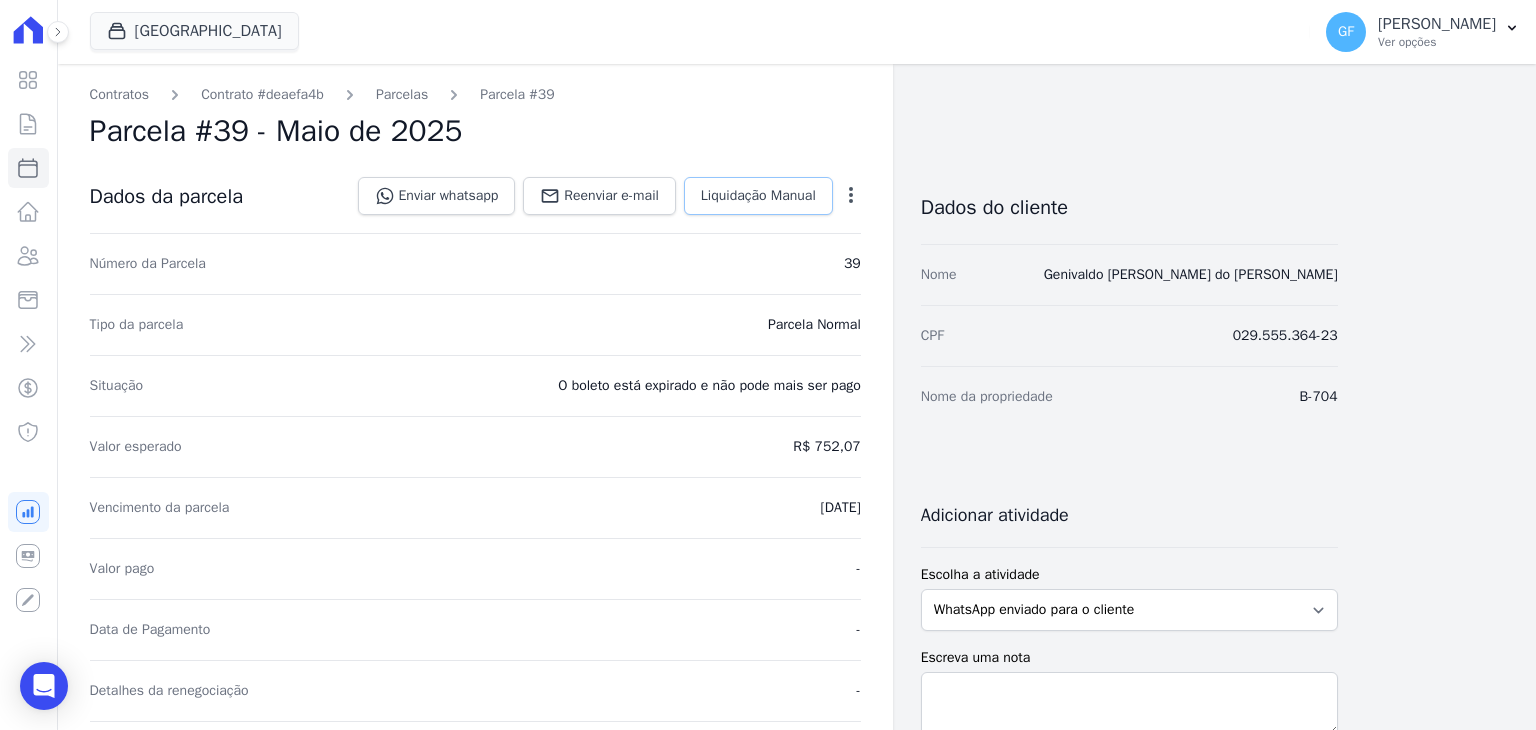 click on "Liquidação Manual" at bounding box center (758, 196) 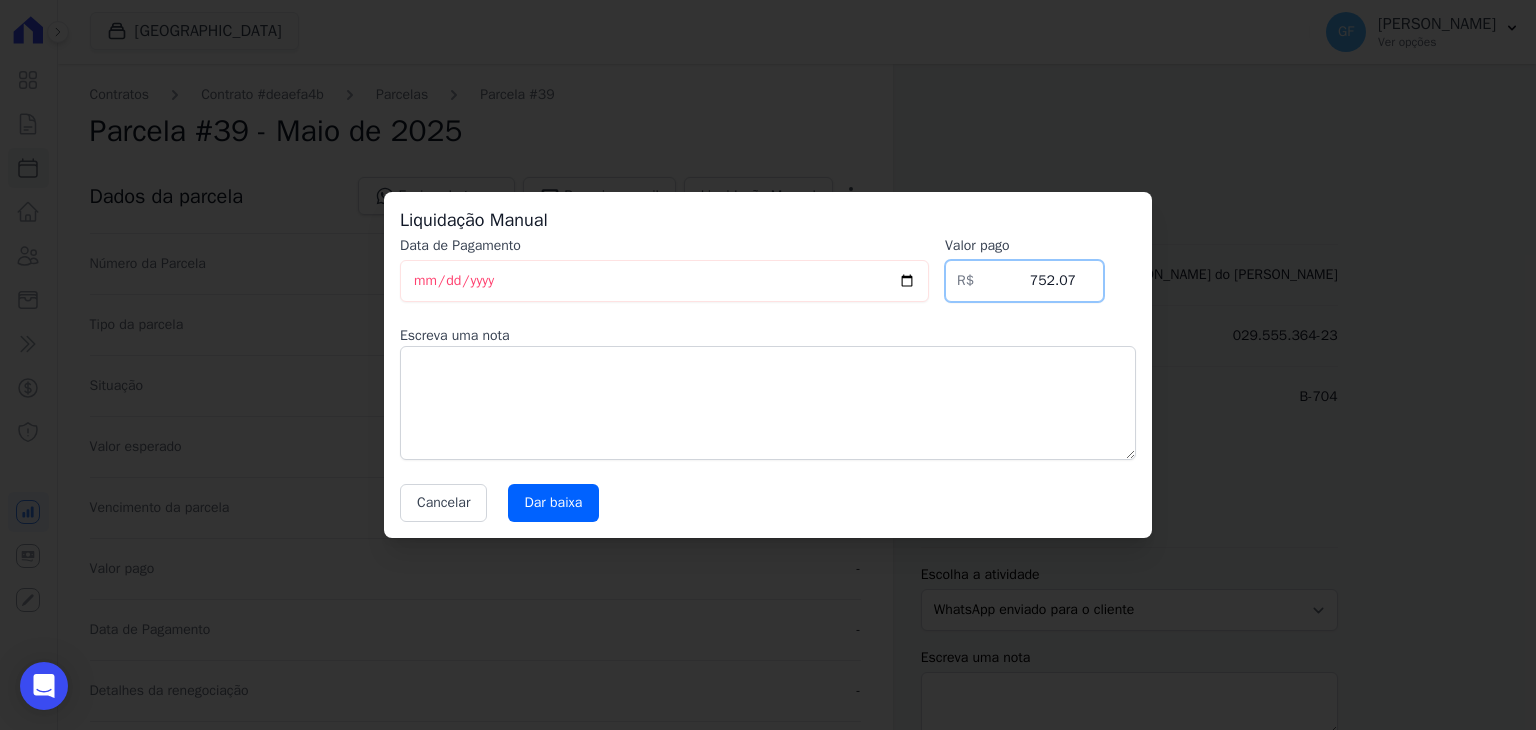drag, startPoint x: 1028, startPoint y: 284, endPoint x: 1147, endPoint y: 283, distance: 119.0042 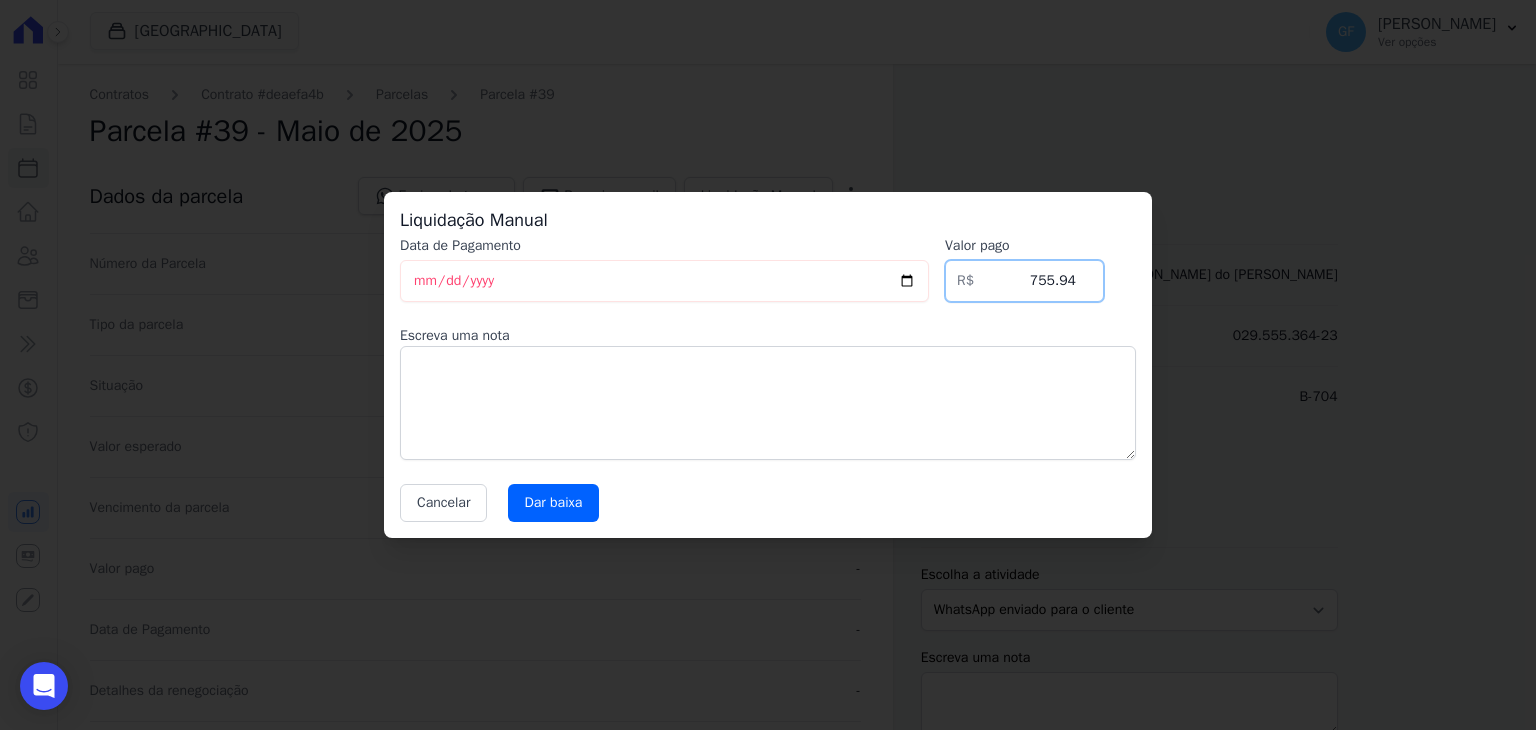 type on "755.94" 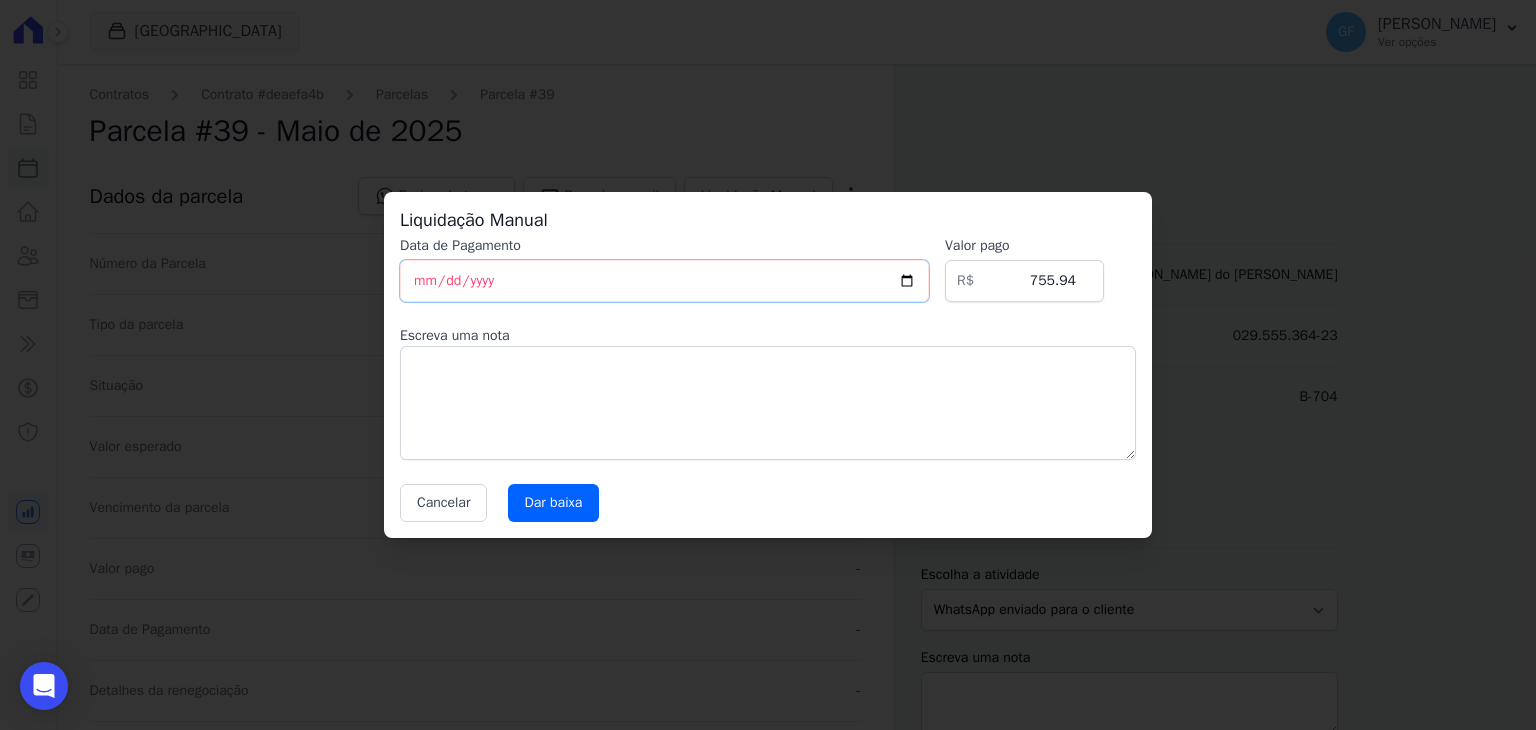 click on "[DATE]" at bounding box center [664, 281] 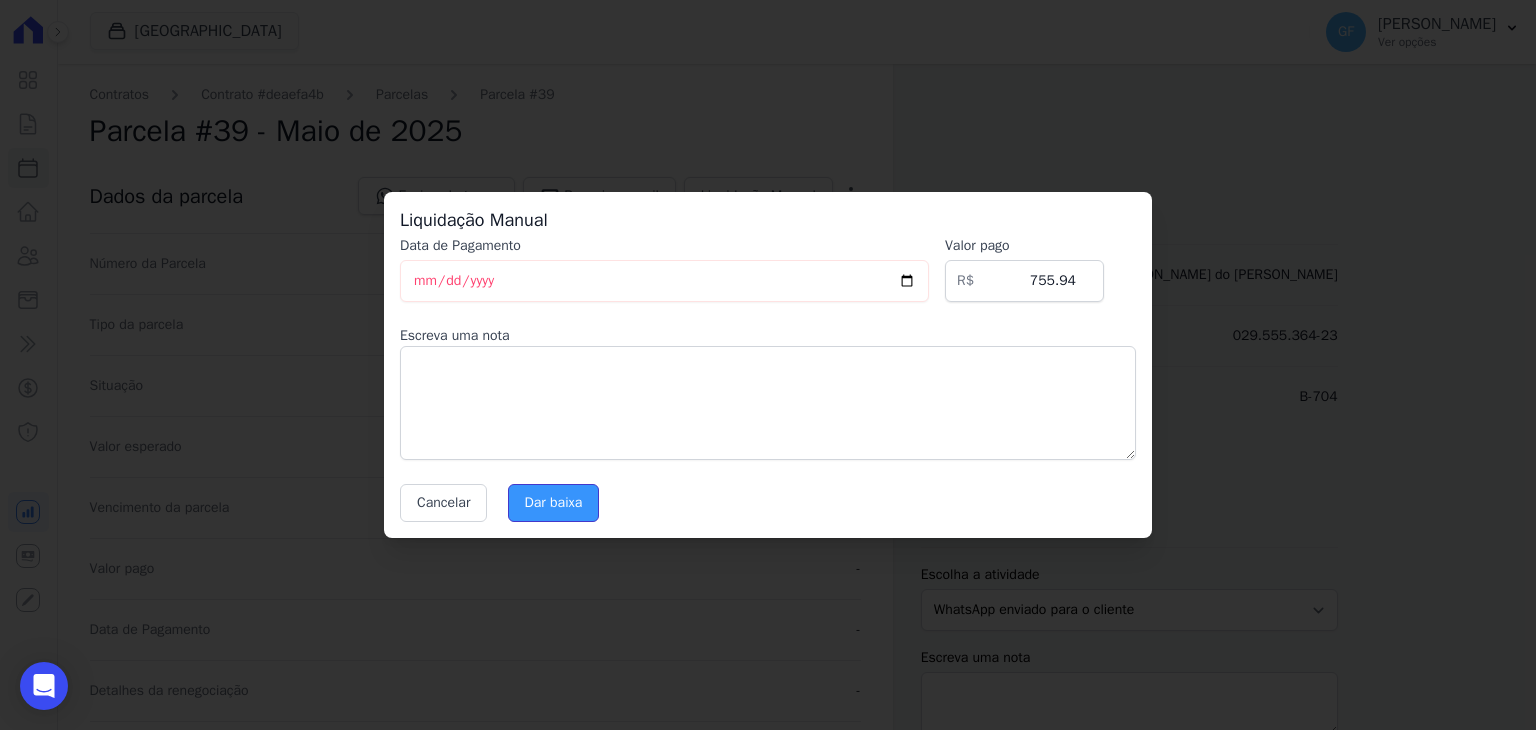 click on "Dar baixa" at bounding box center [554, 503] 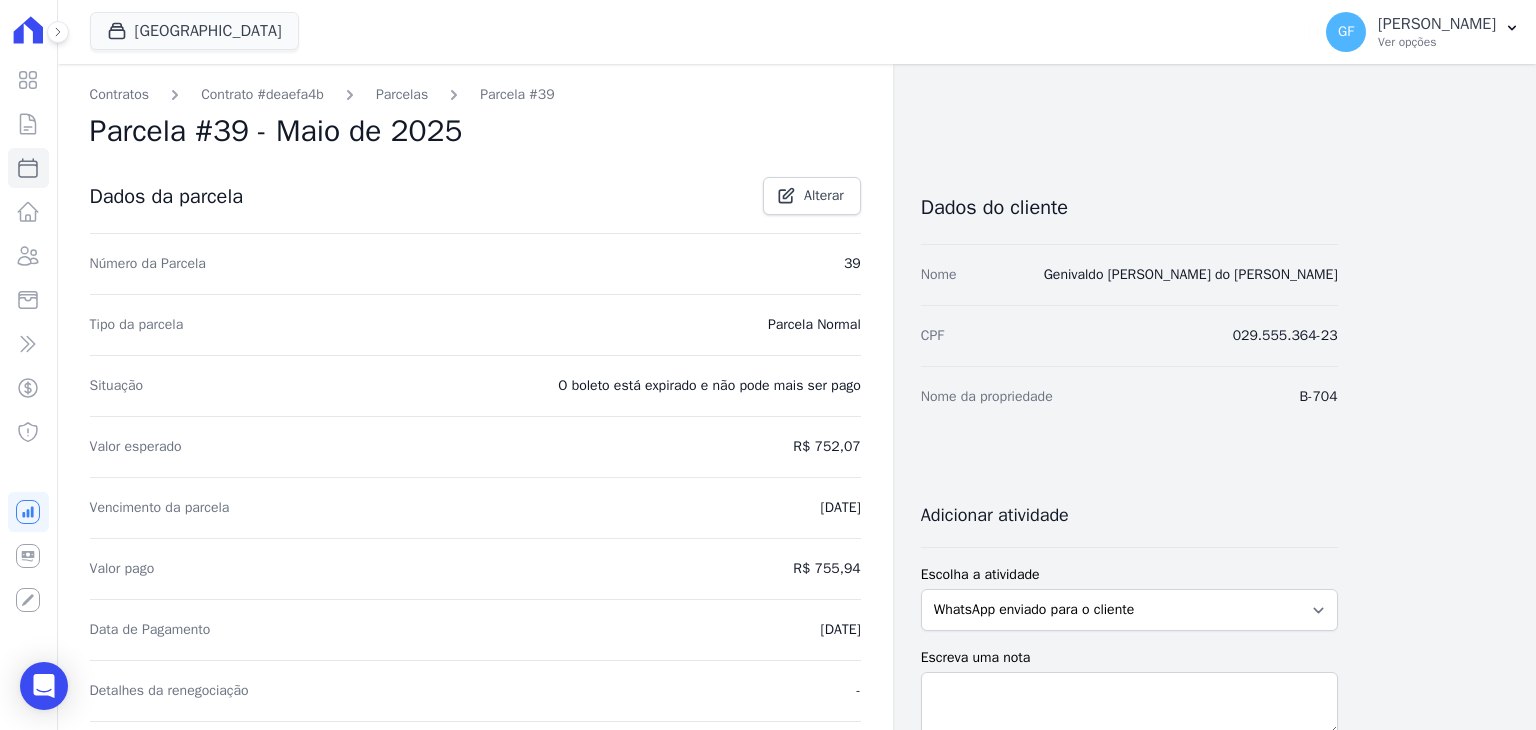 click on "Parcelas" at bounding box center [402, 94] 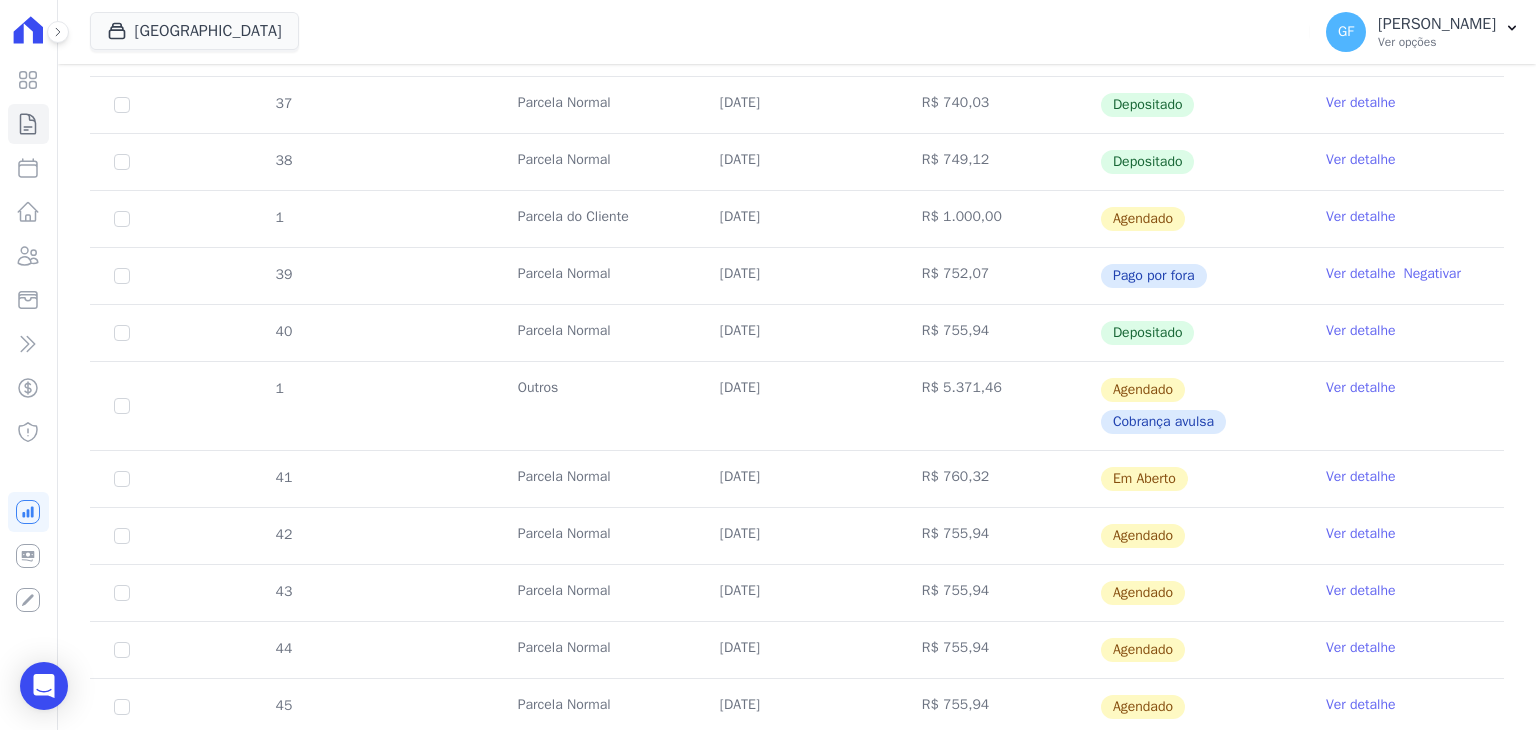 scroll, scrollTop: 700, scrollLeft: 0, axis: vertical 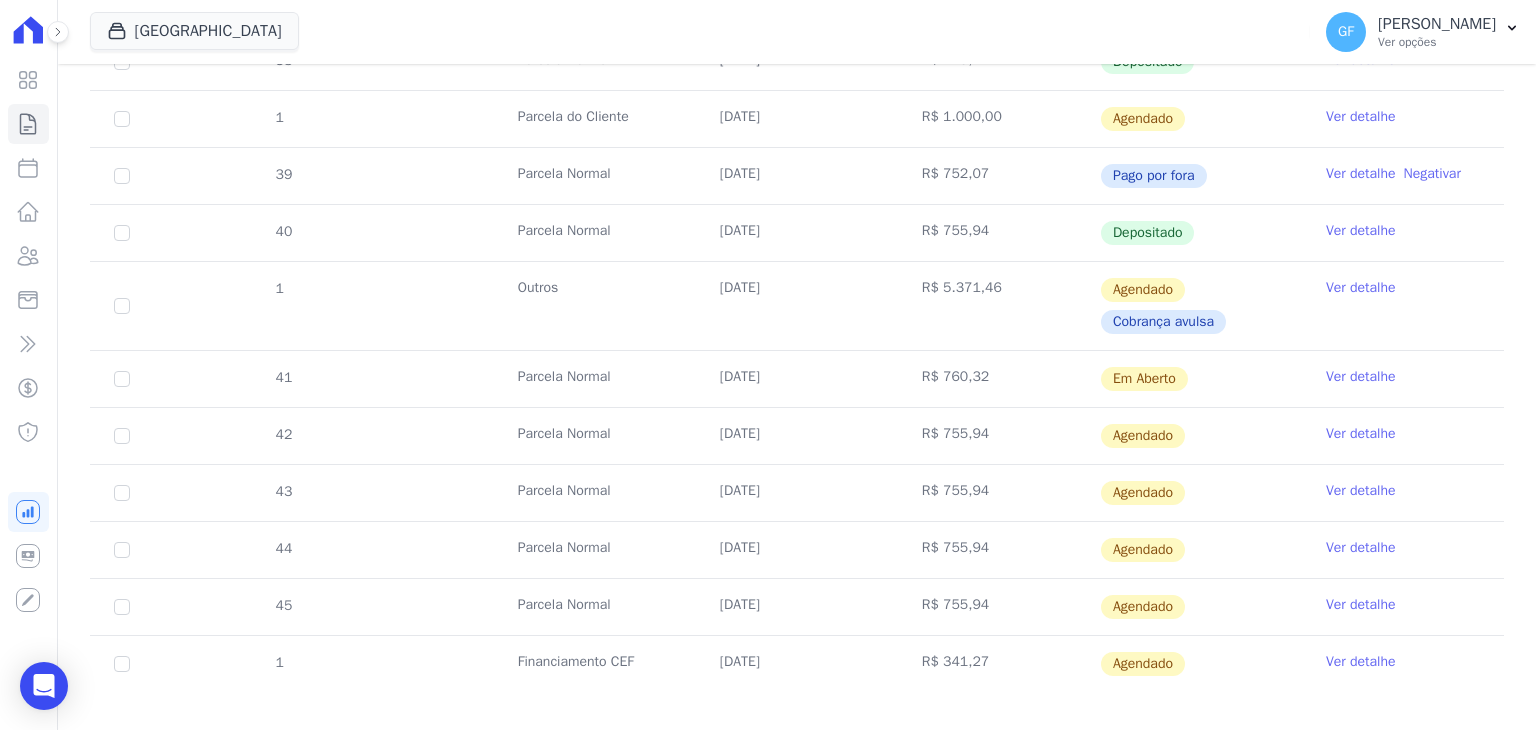 click on "Agendado" at bounding box center (1201, 436) 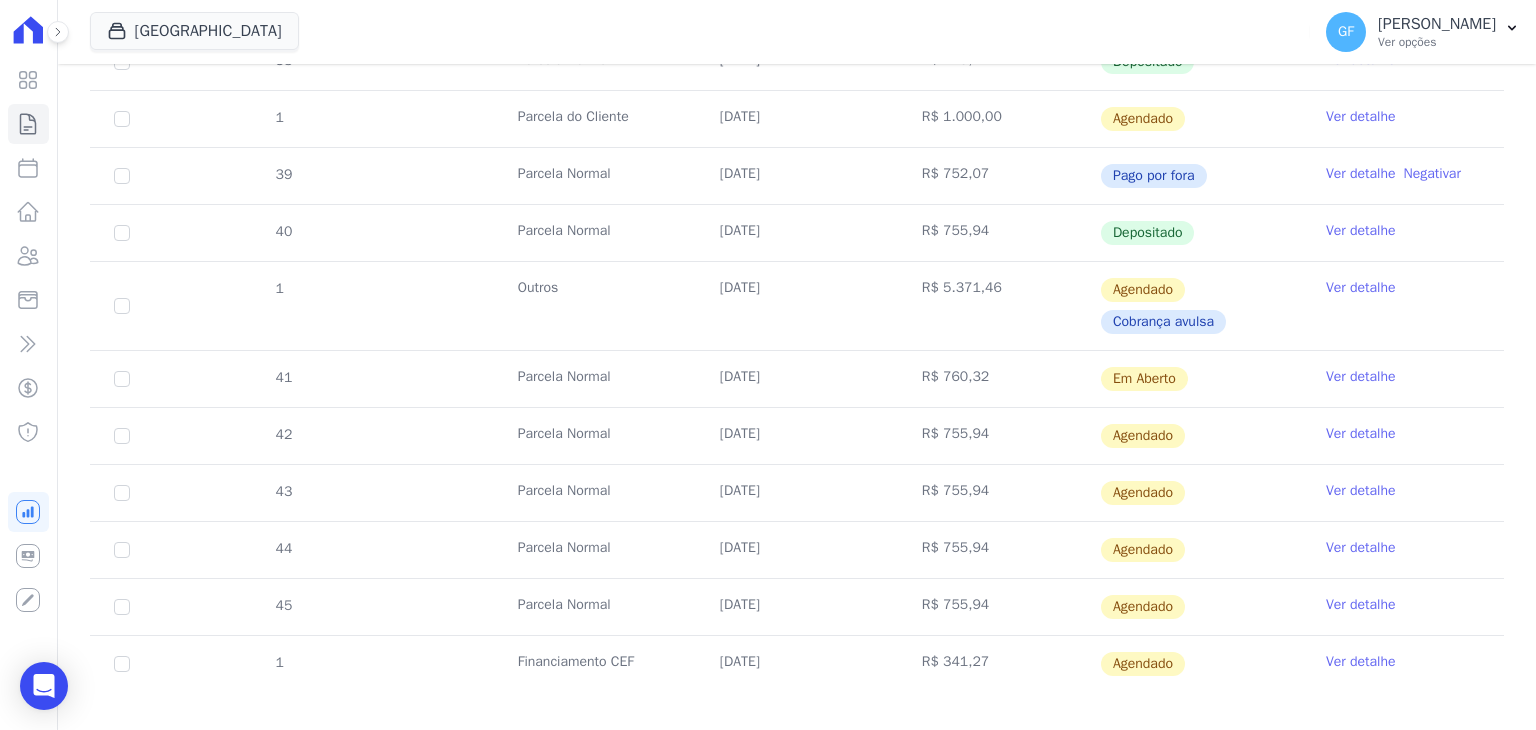 drag, startPoint x: 1348, startPoint y: 374, endPoint x: 1318, endPoint y: 391, distance: 34.48188 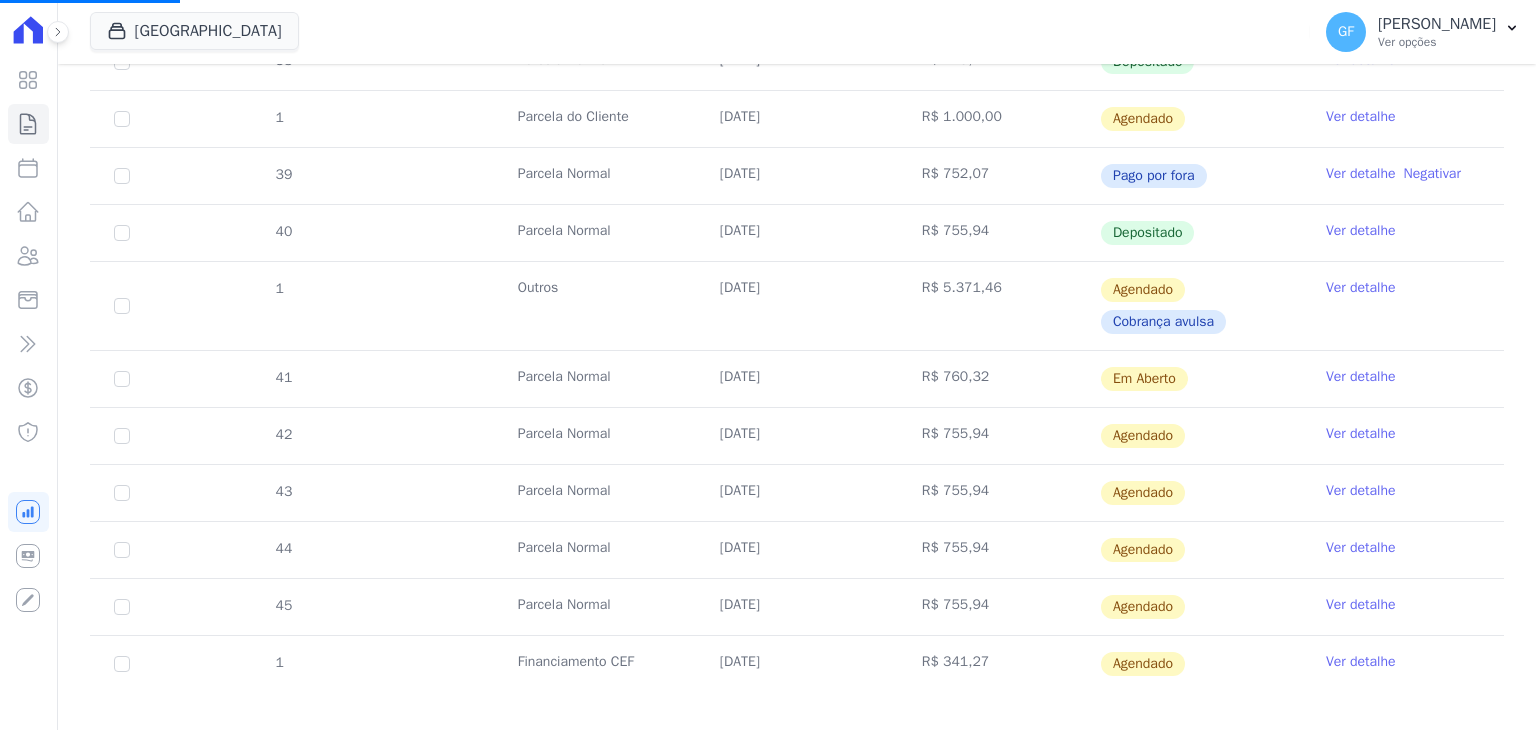 scroll, scrollTop: 0, scrollLeft: 0, axis: both 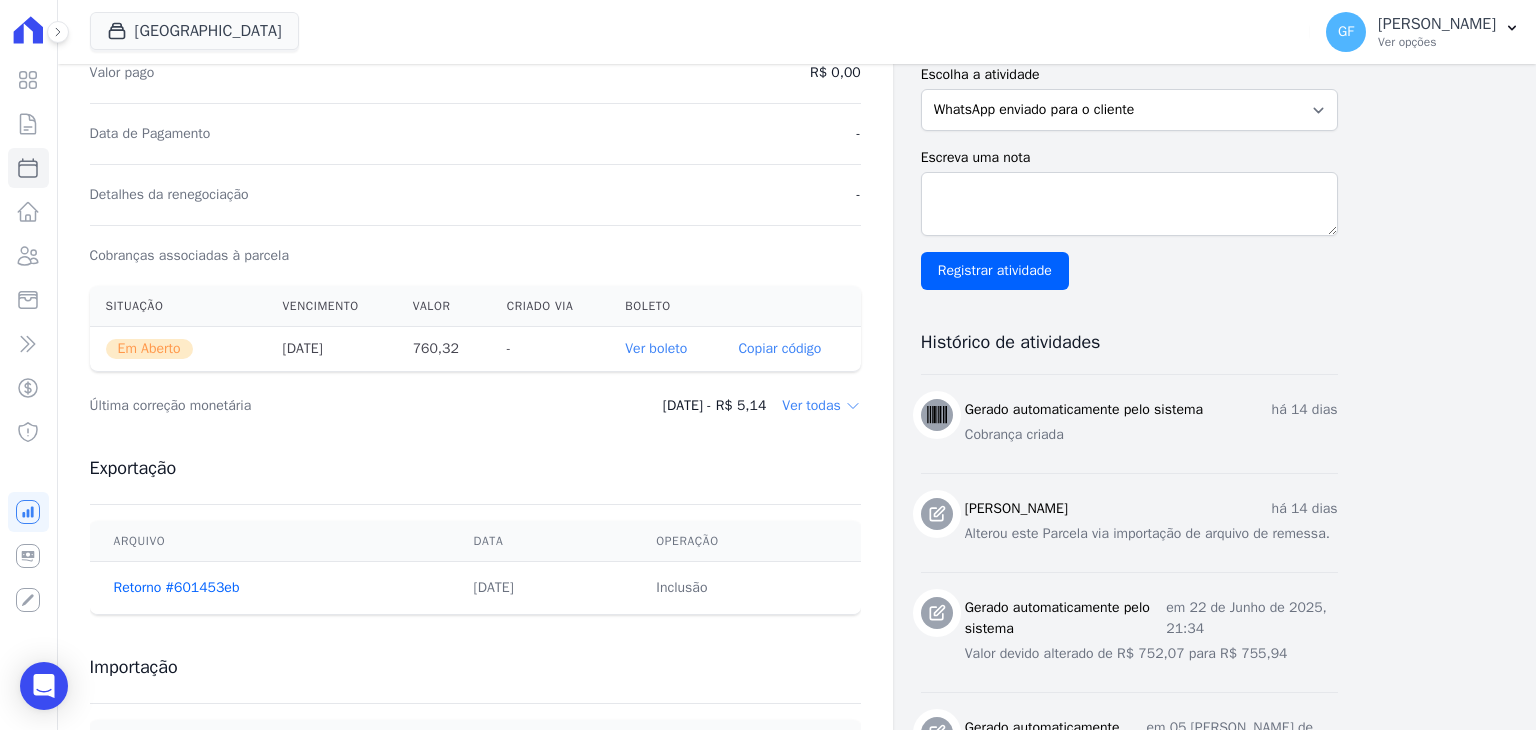 click on "Ver boleto" at bounding box center [656, 348] 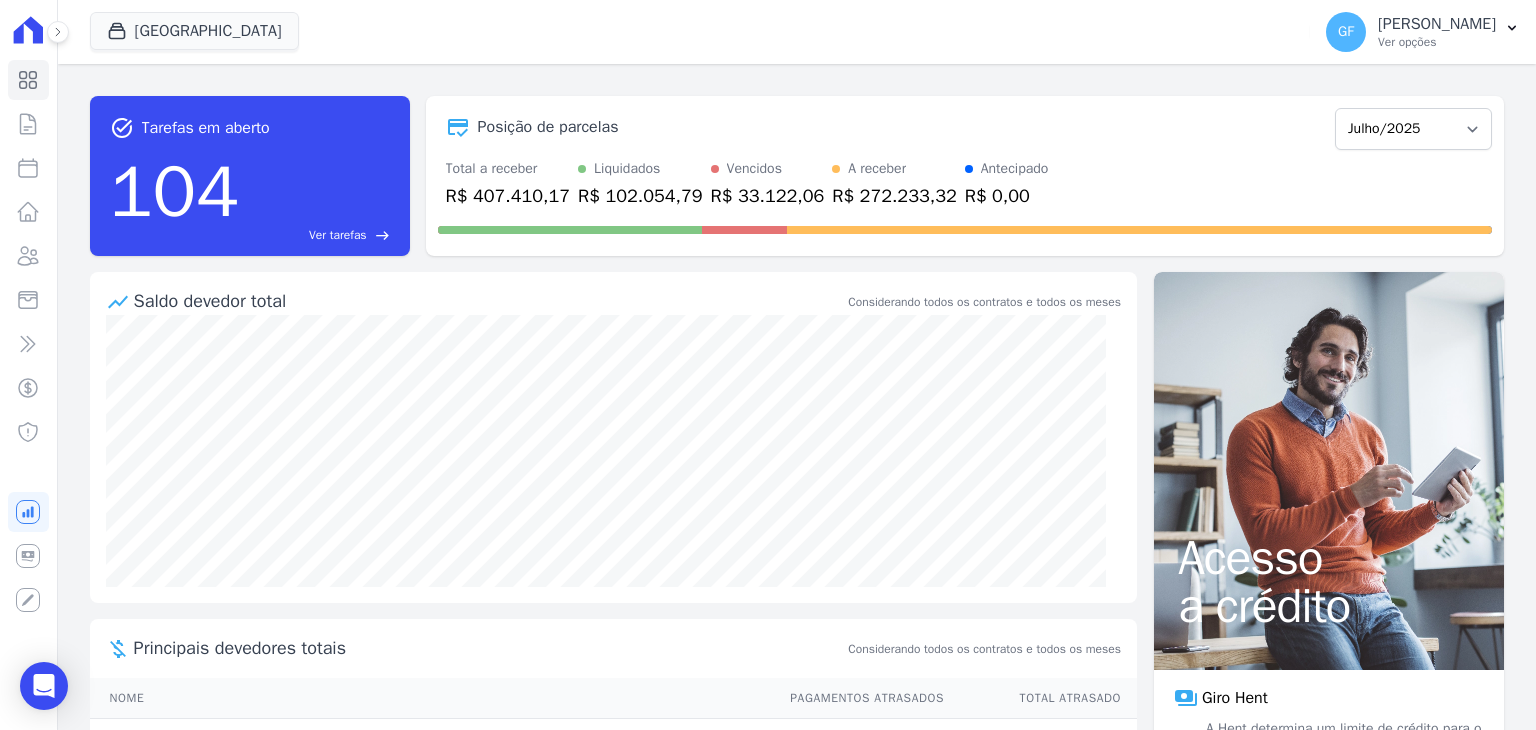 scroll, scrollTop: 0, scrollLeft: 0, axis: both 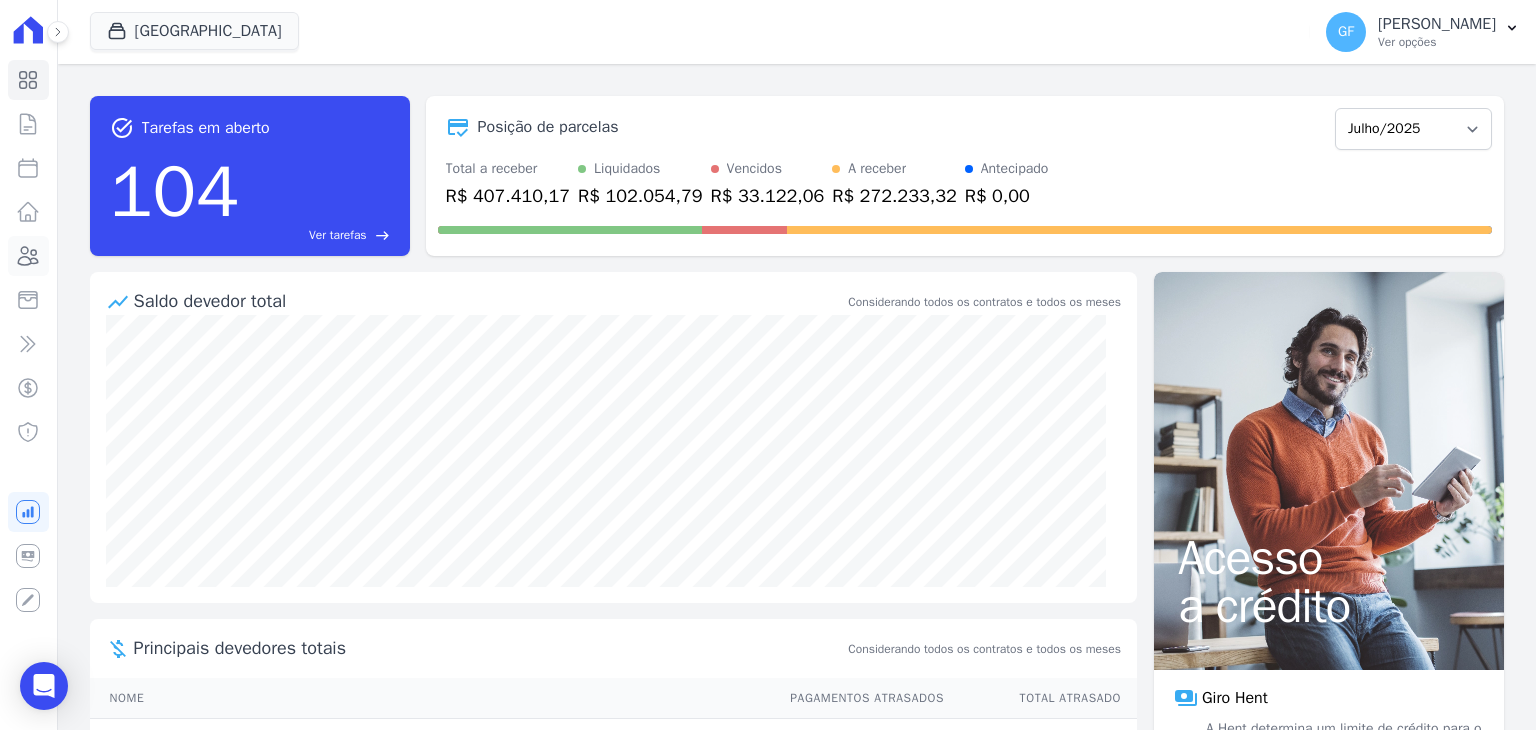 click 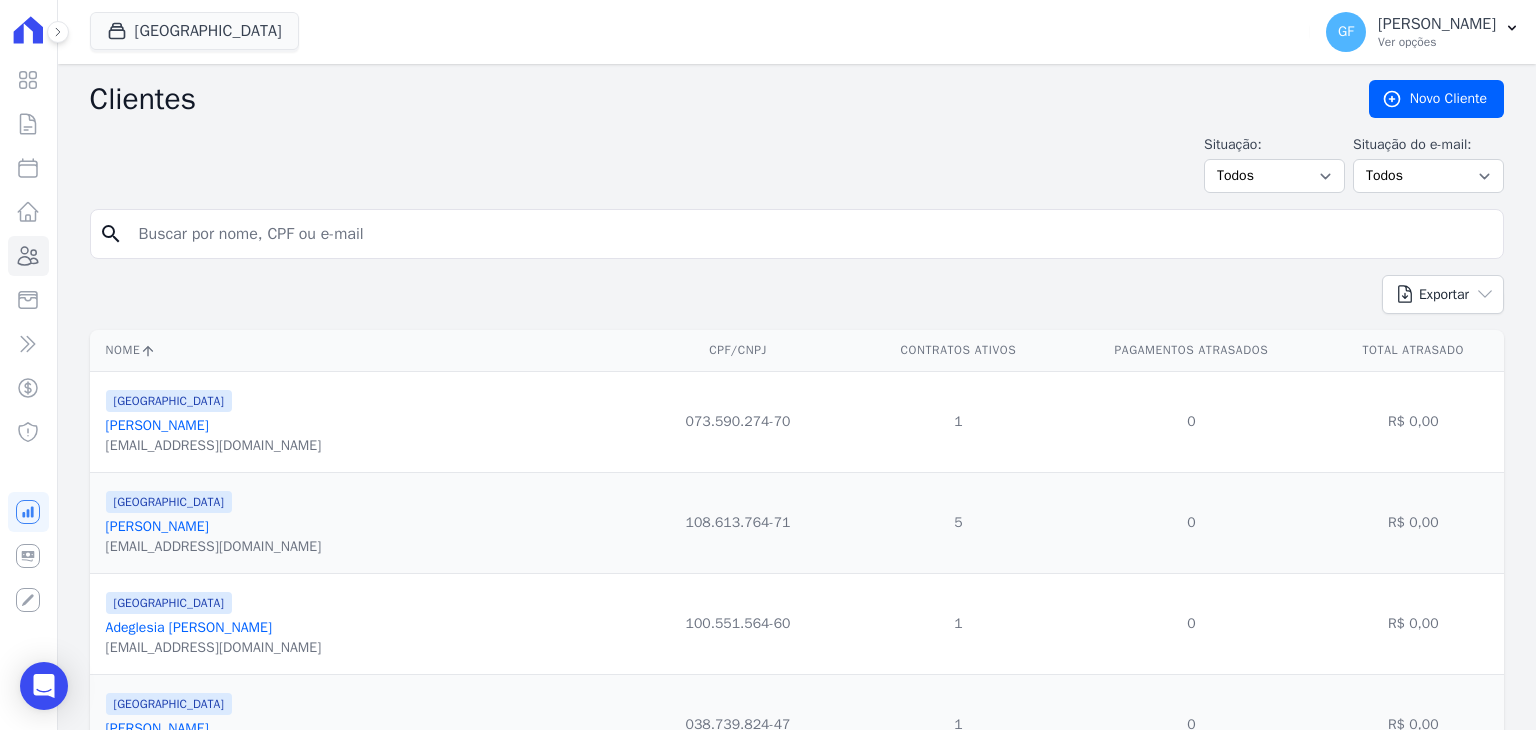 click at bounding box center [811, 234] 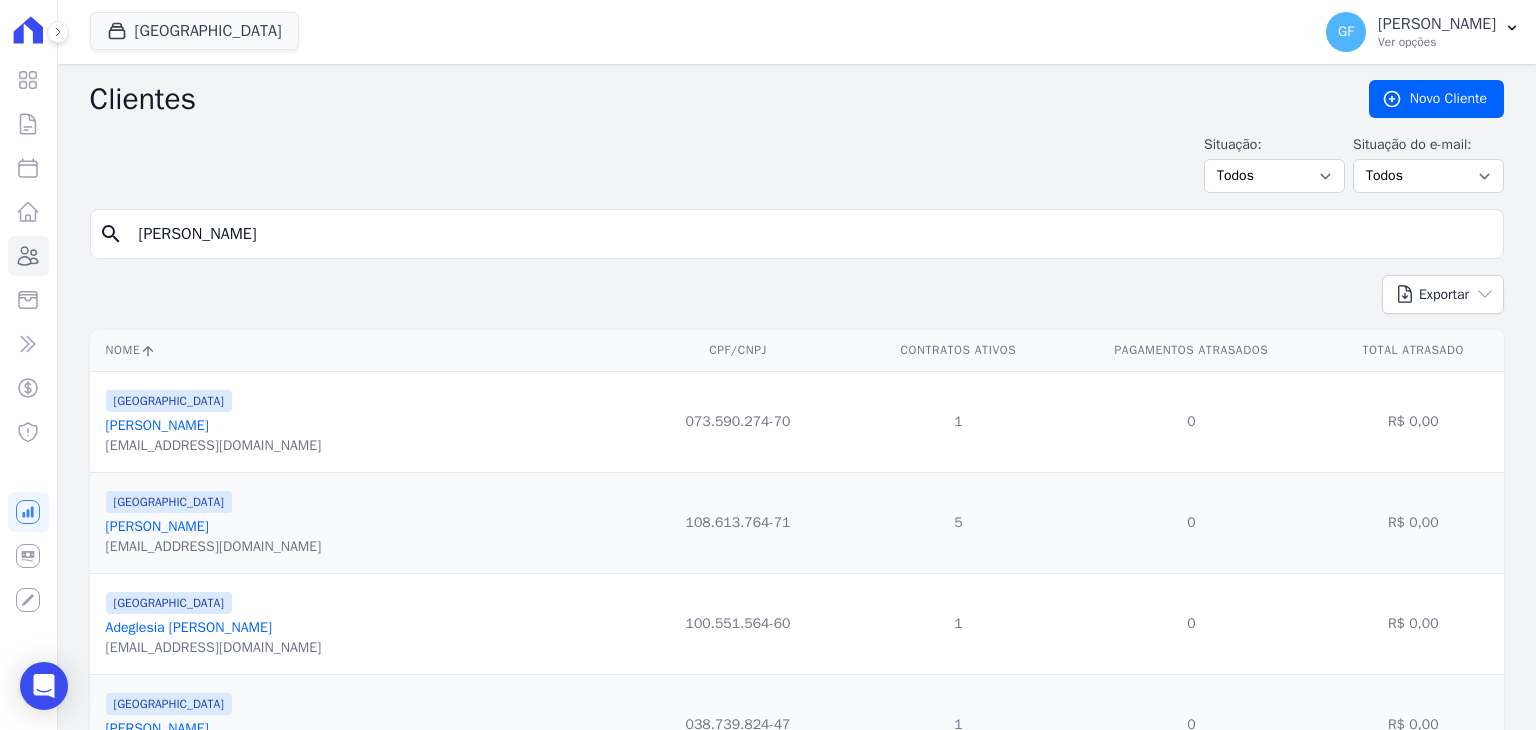 type on "paloma fern" 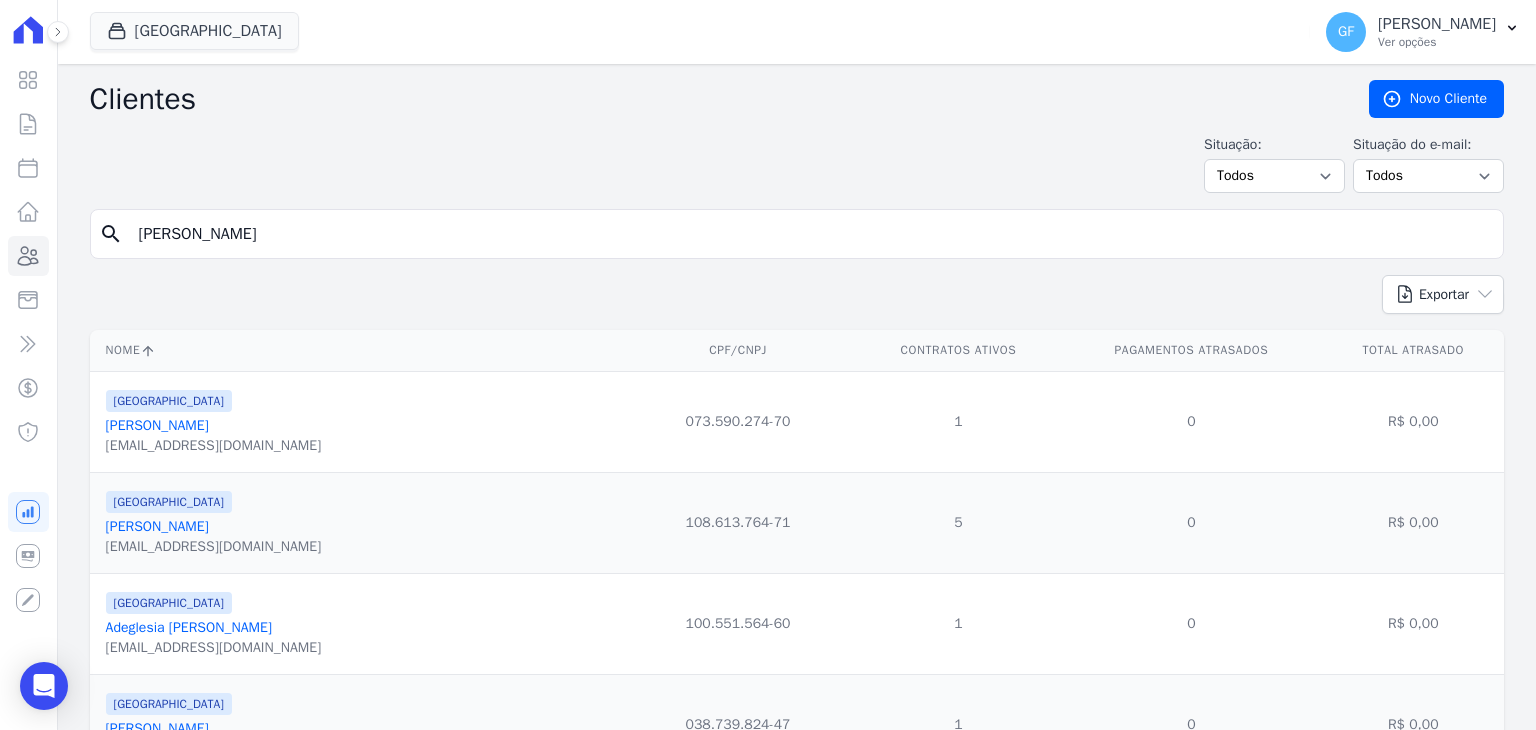 type 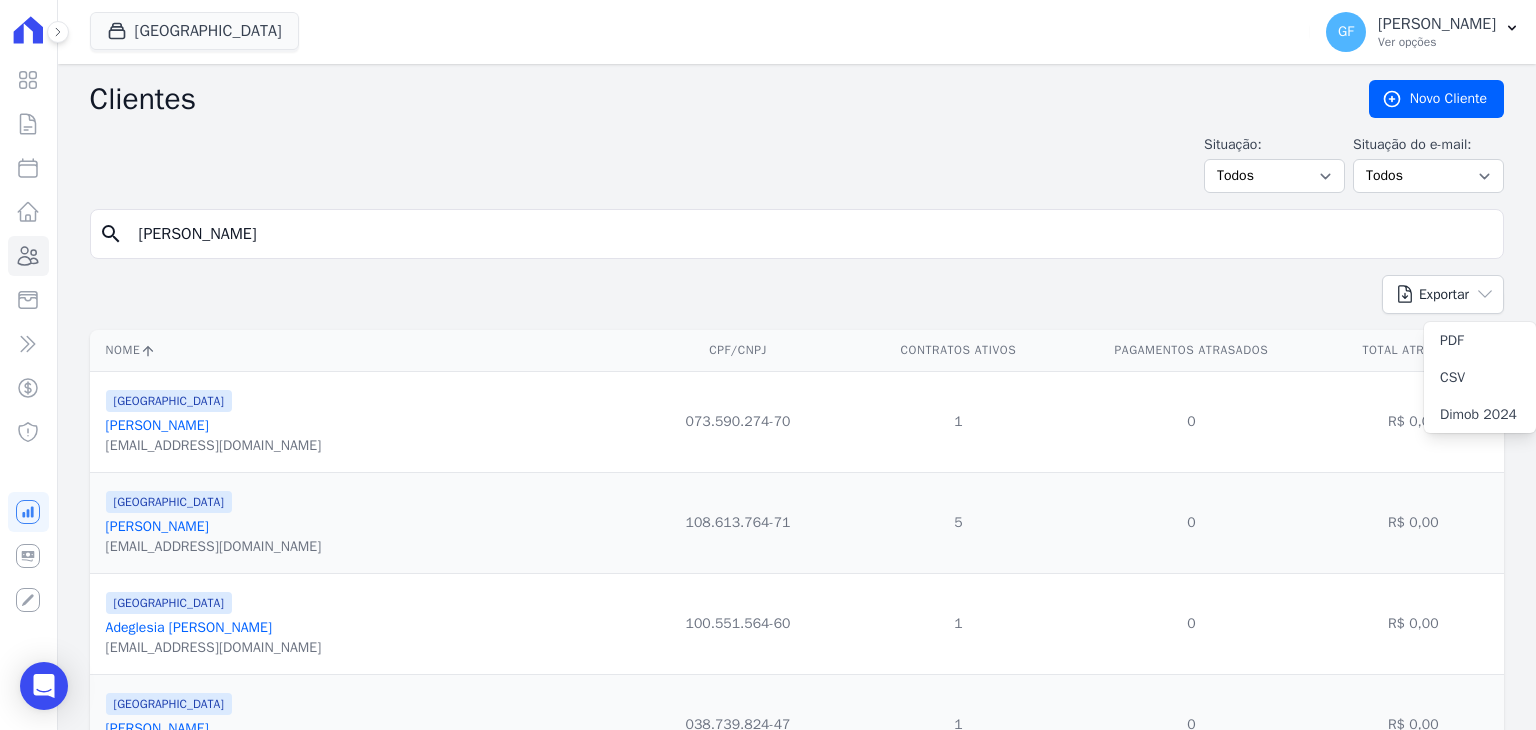 click on "paloma fern" at bounding box center [811, 234] 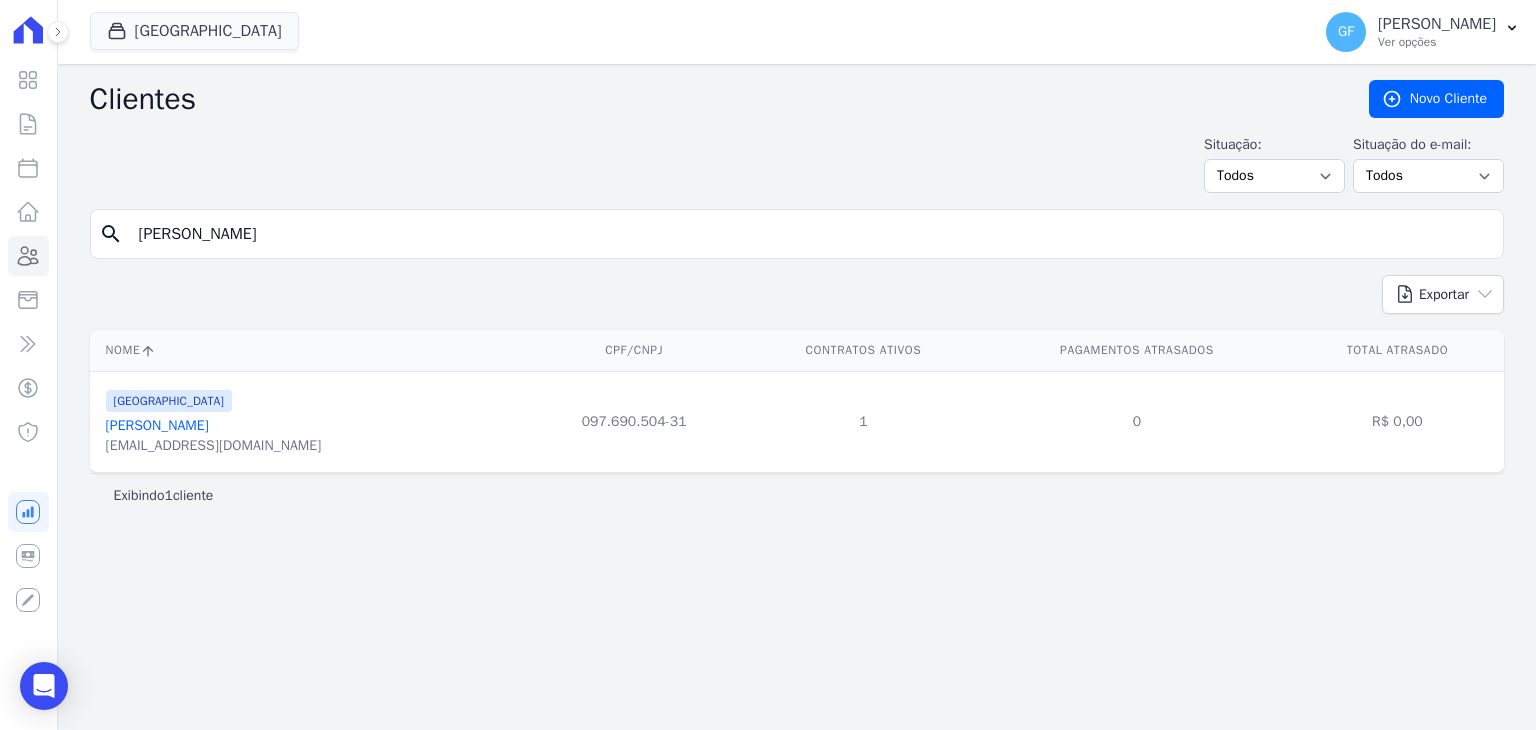 click on "mundodasfraldas3@gmail.com" at bounding box center (214, 446) 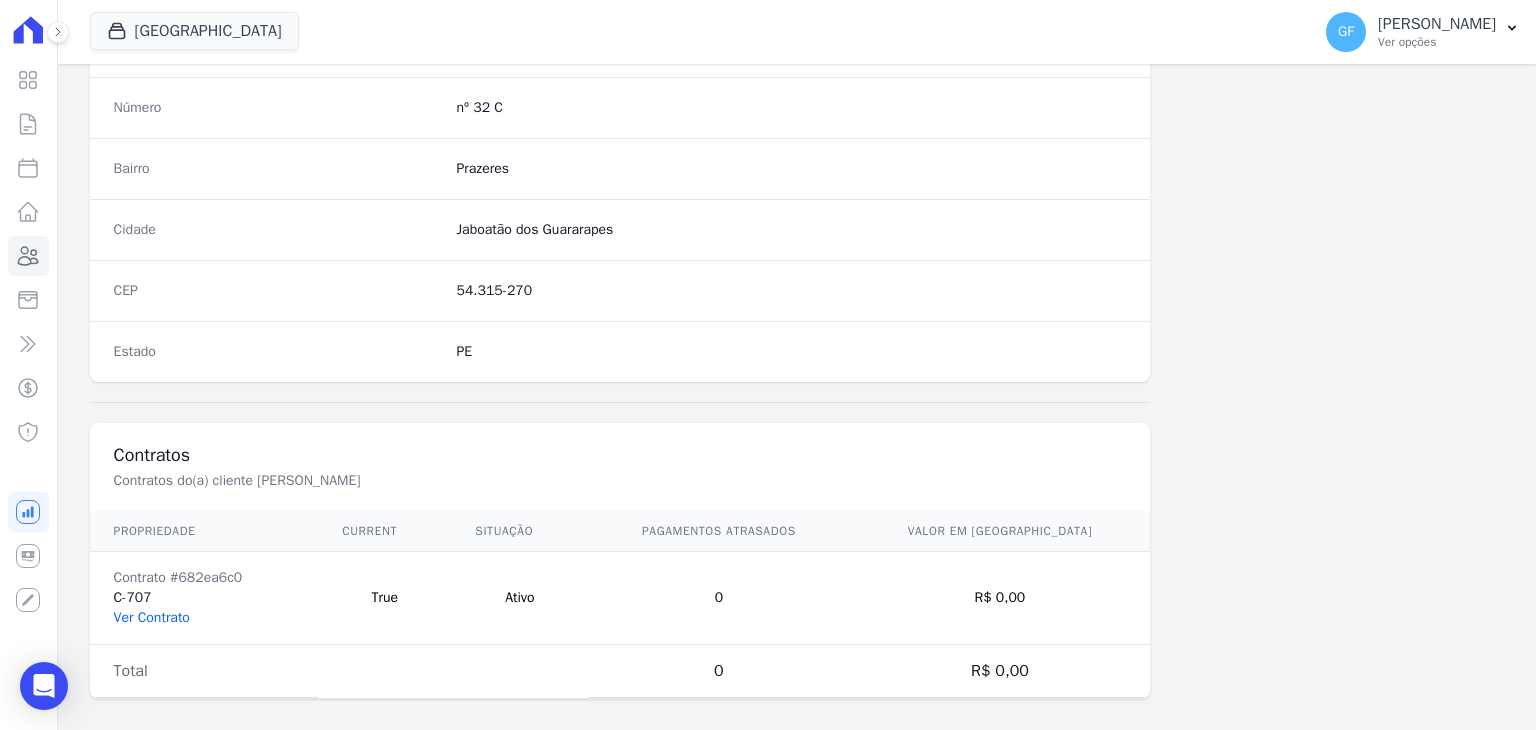 scroll, scrollTop: 1135, scrollLeft: 0, axis: vertical 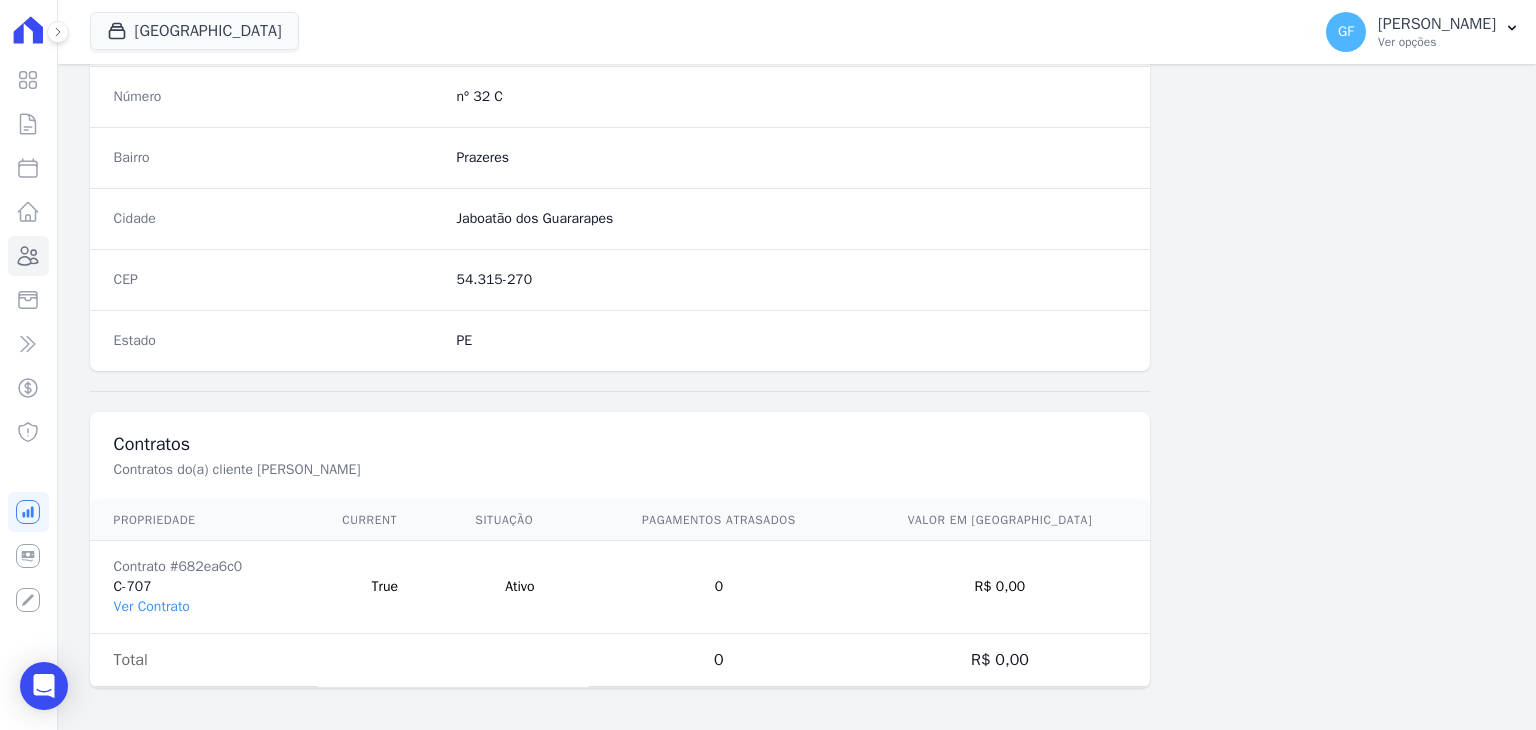click on "Contrato #682ea6c0
C-707
Ver Contrato" at bounding box center (204, 587) 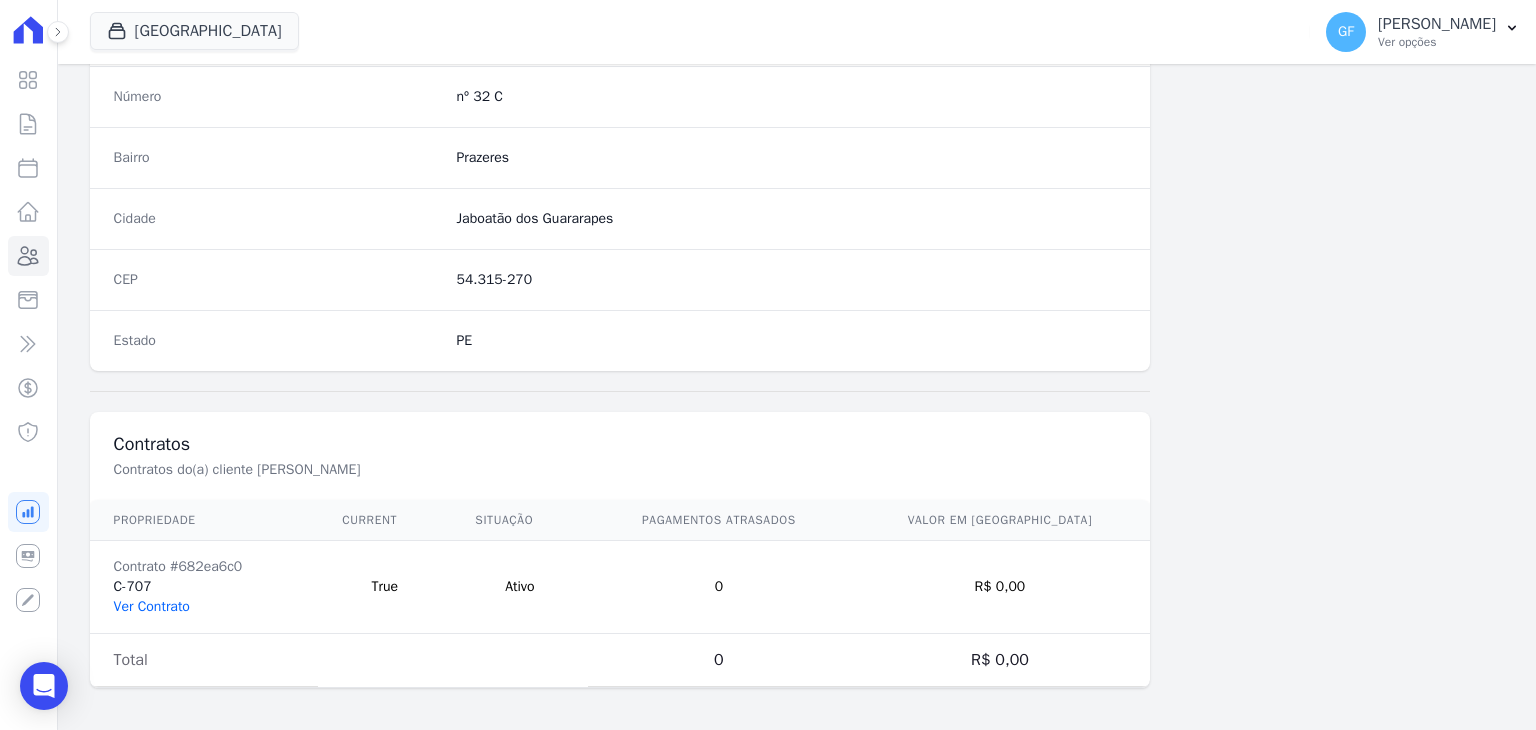 click on "Ver Contrato" at bounding box center [152, 606] 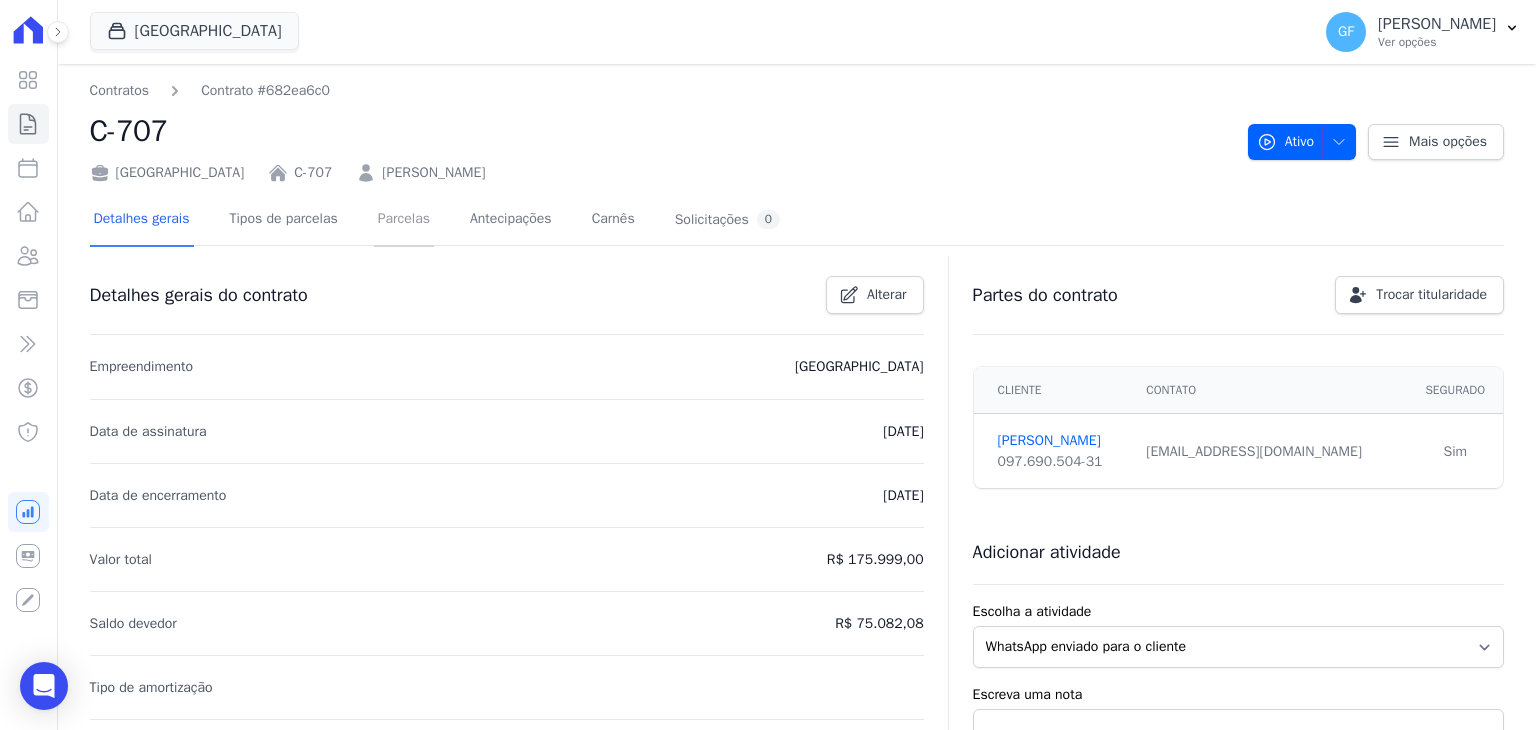 click on "Parcelas" at bounding box center (404, 220) 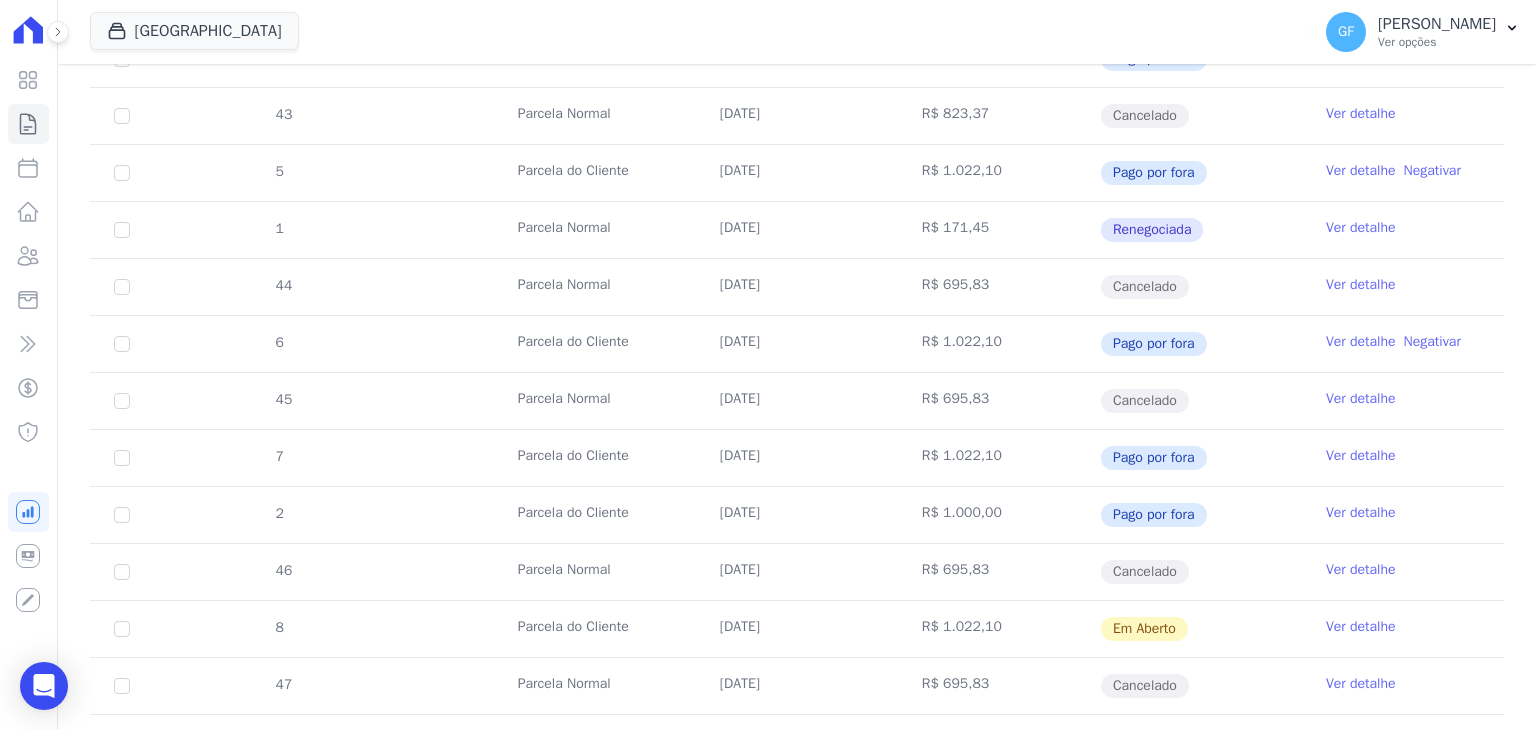 scroll, scrollTop: 1000, scrollLeft: 0, axis: vertical 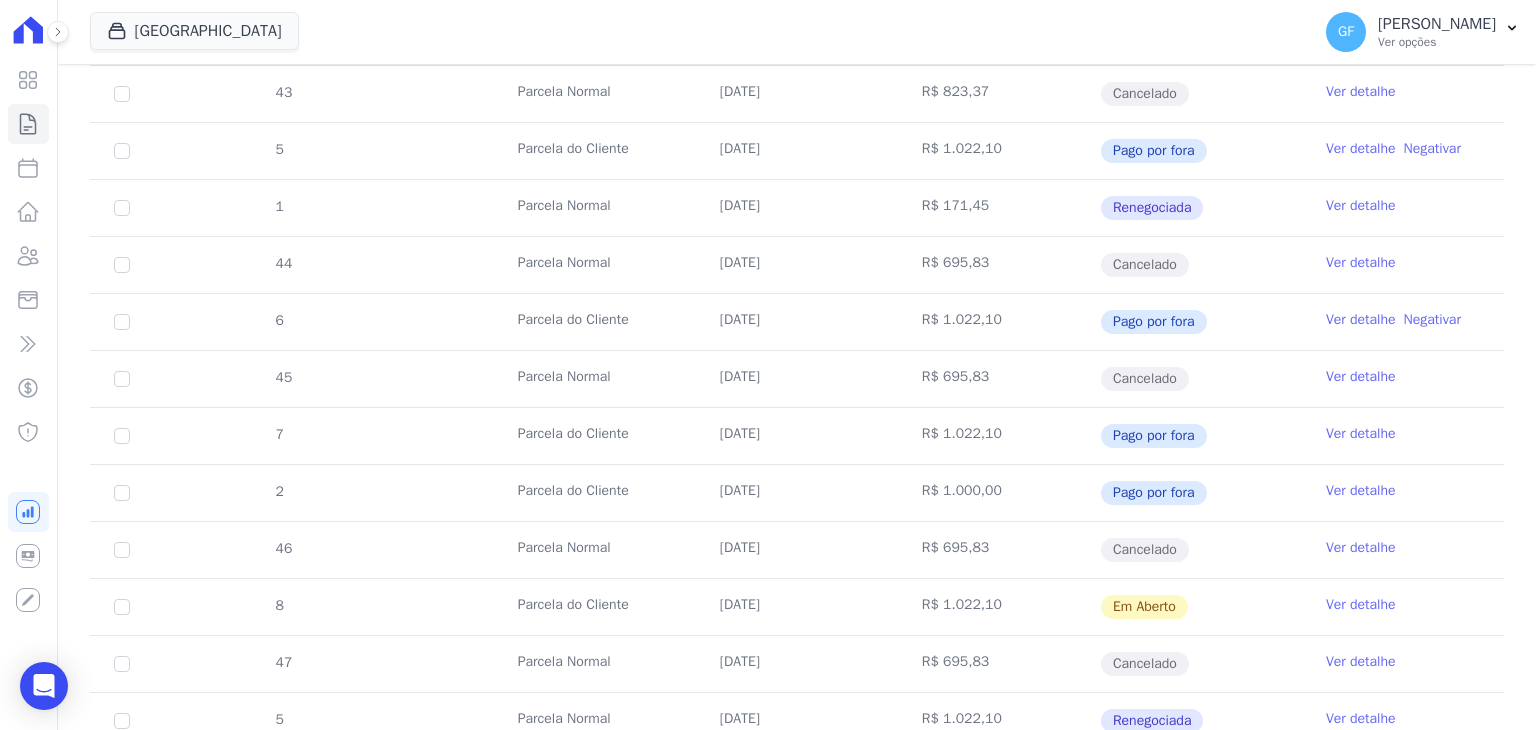drag, startPoint x: 709, startPoint y: 543, endPoint x: 904, endPoint y: 543, distance: 195 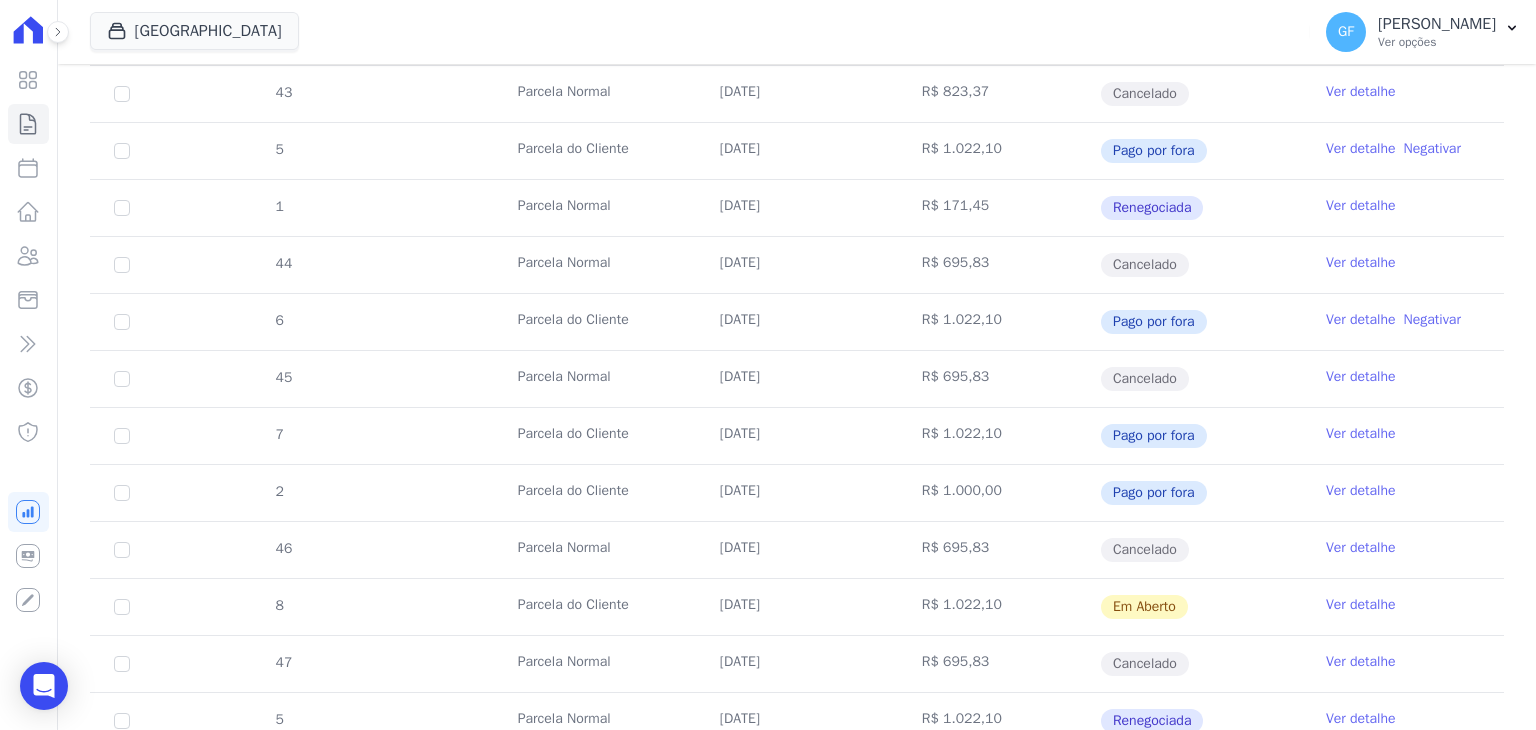 click on "Ver detalhe" at bounding box center [1361, 605] 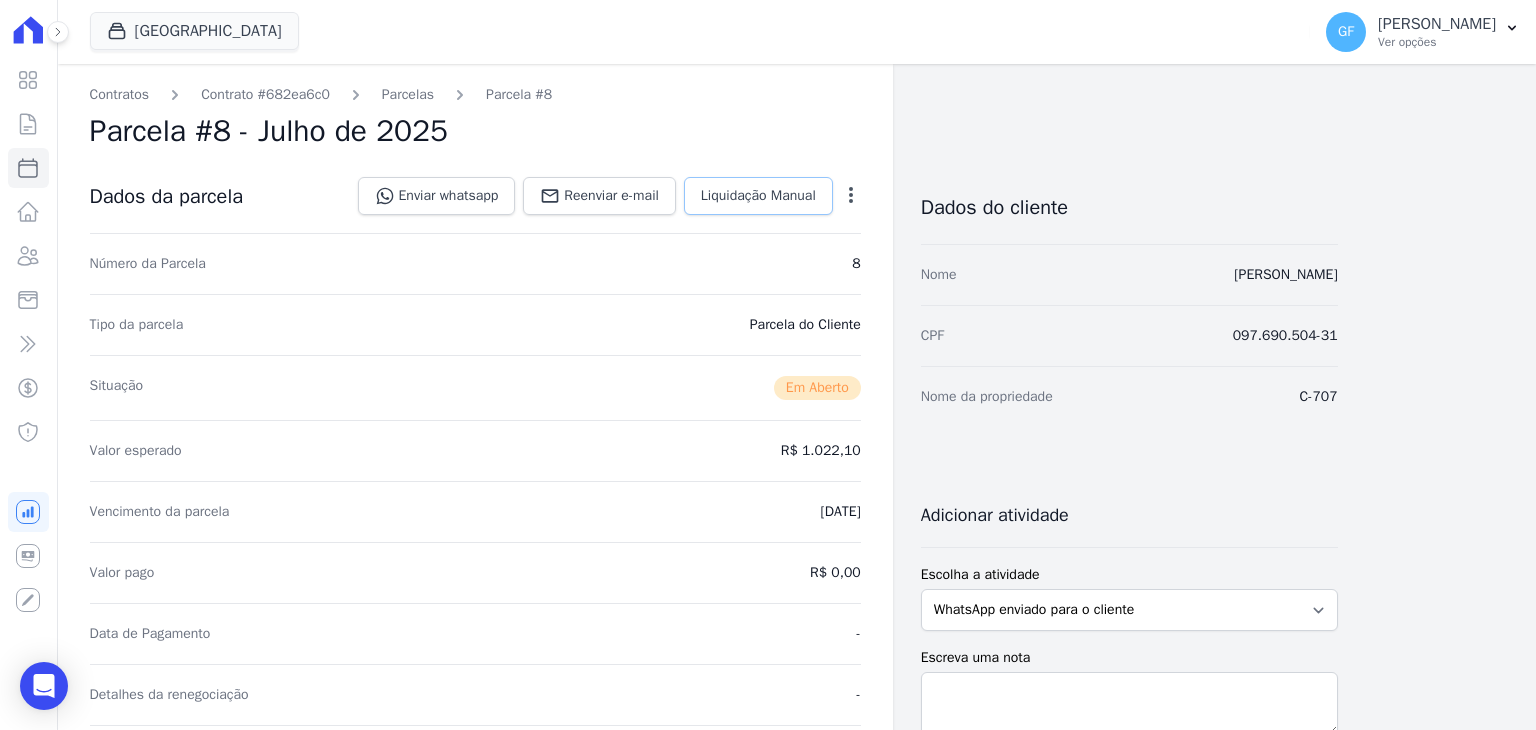 click on "Liquidação Manual" at bounding box center (758, 196) 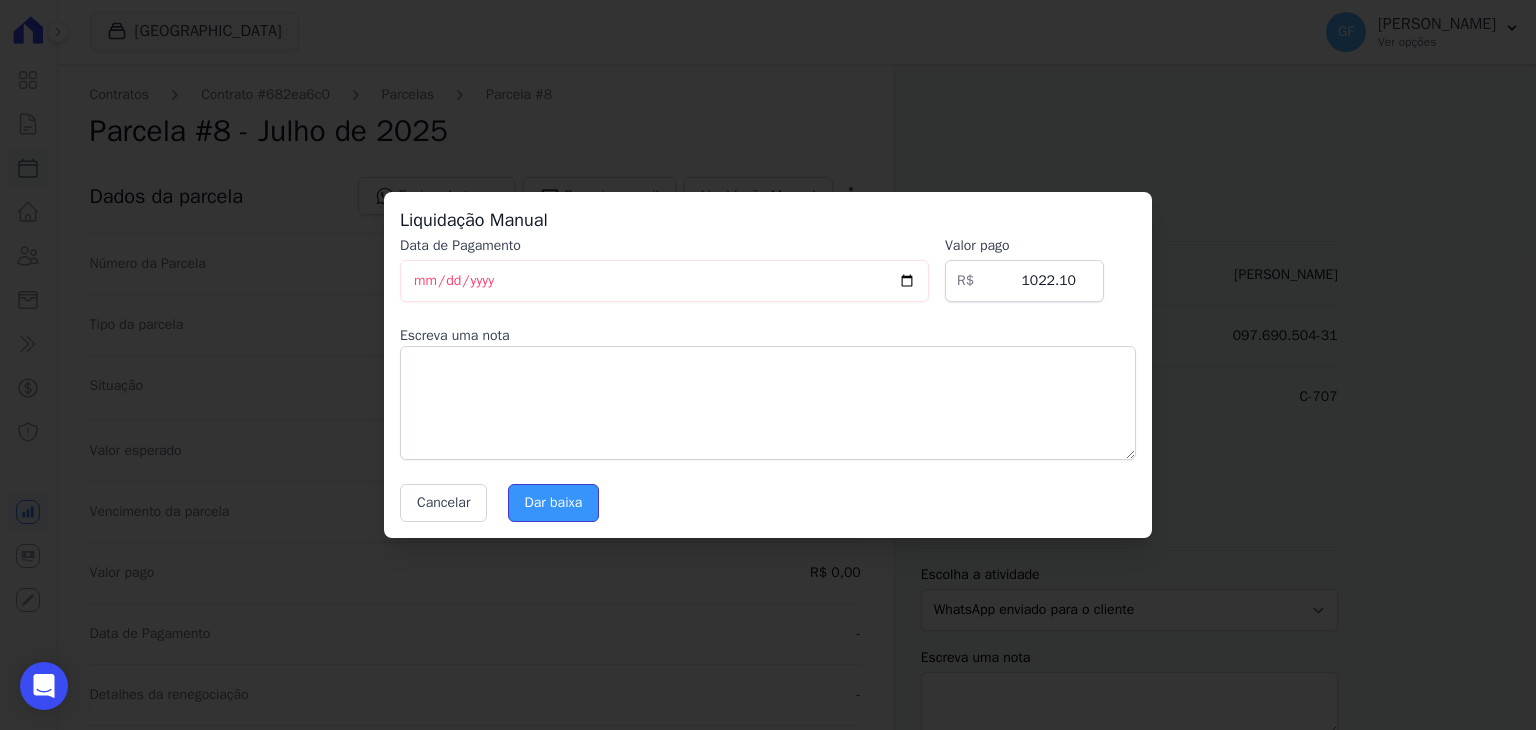 click on "Dar baixa" at bounding box center (554, 503) 